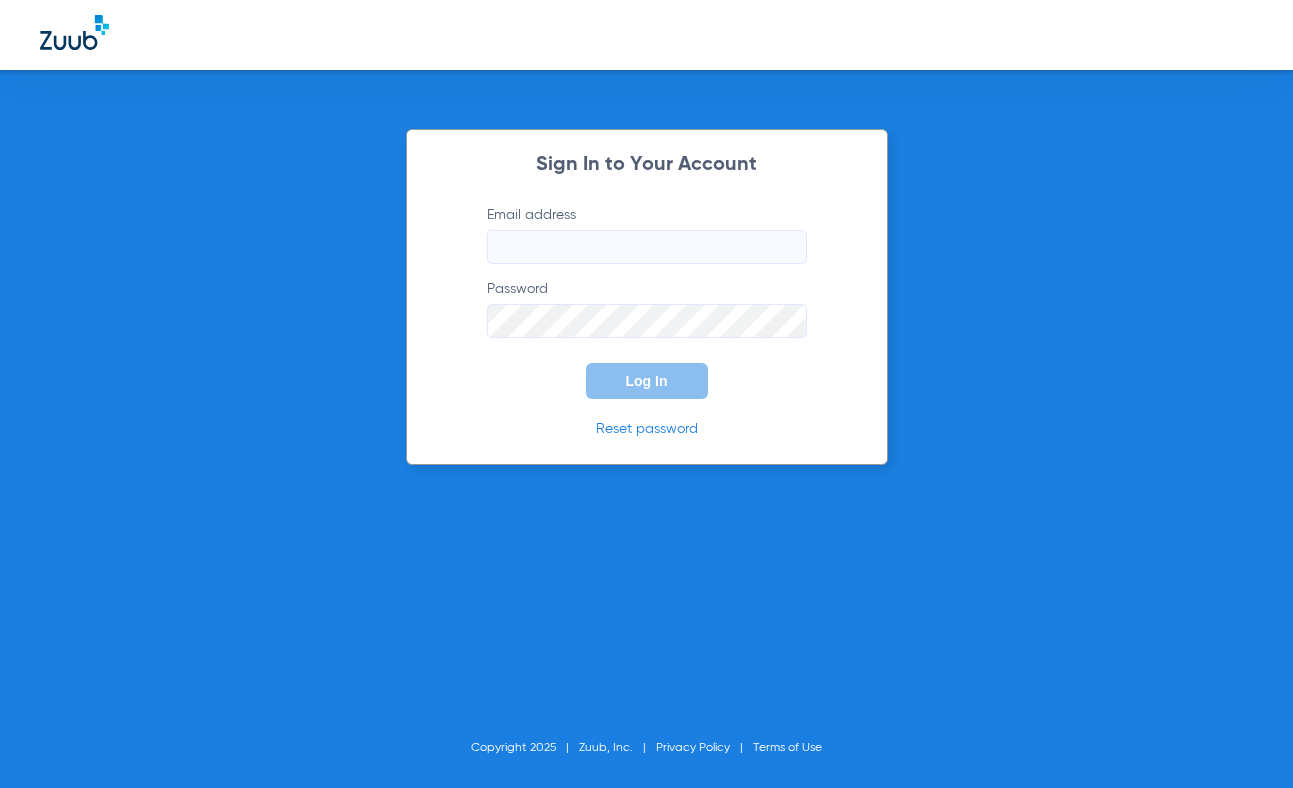 scroll, scrollTop: 0, scrollLeft: 0, axis: both 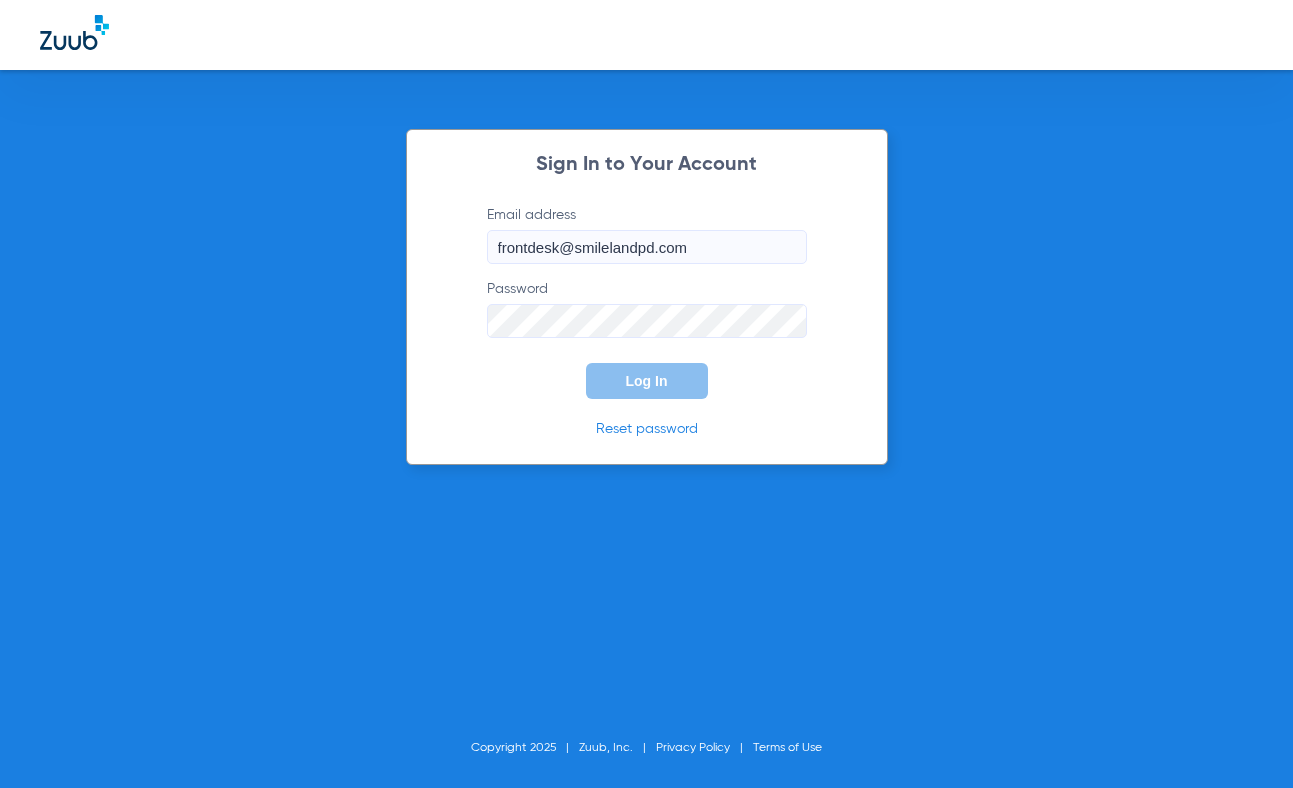 click on "Log In" 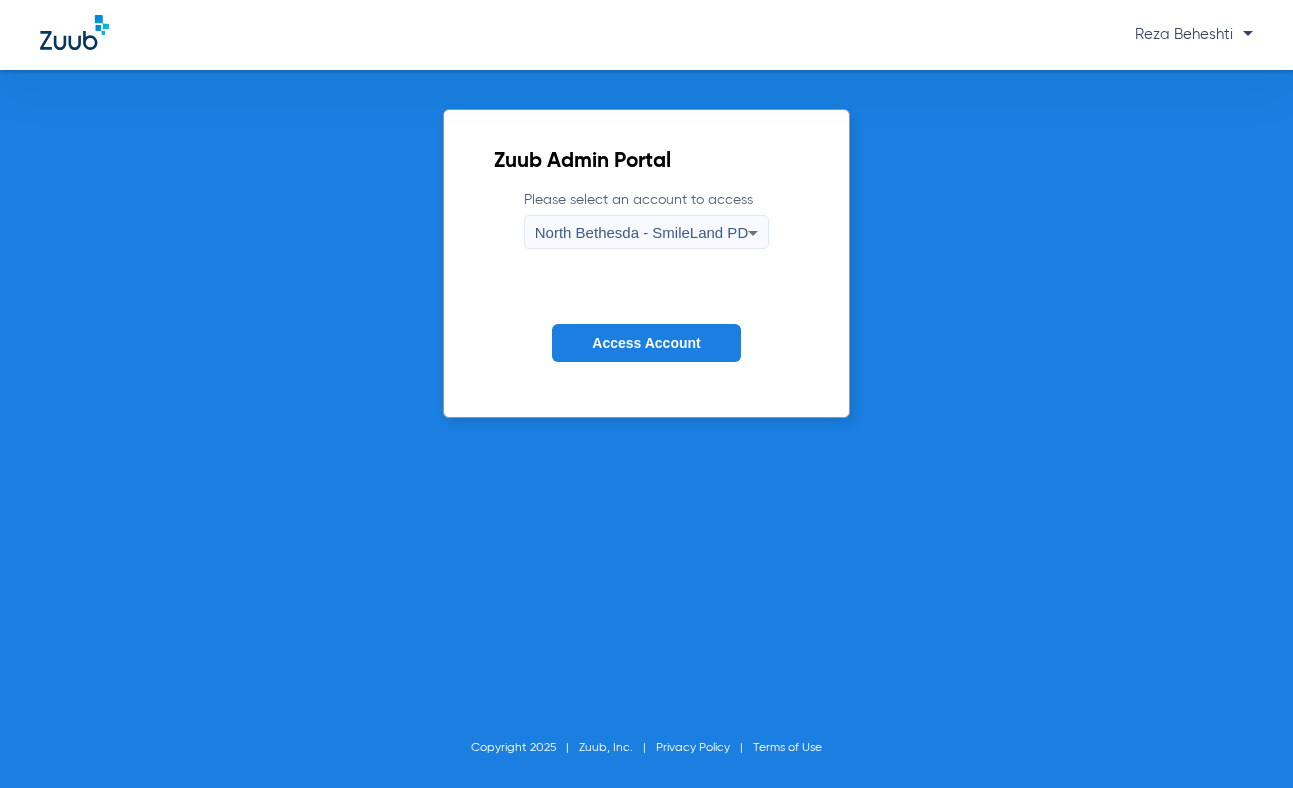 click on "North Bethesda - SmileLand PD" at bounding box center (641, 232) 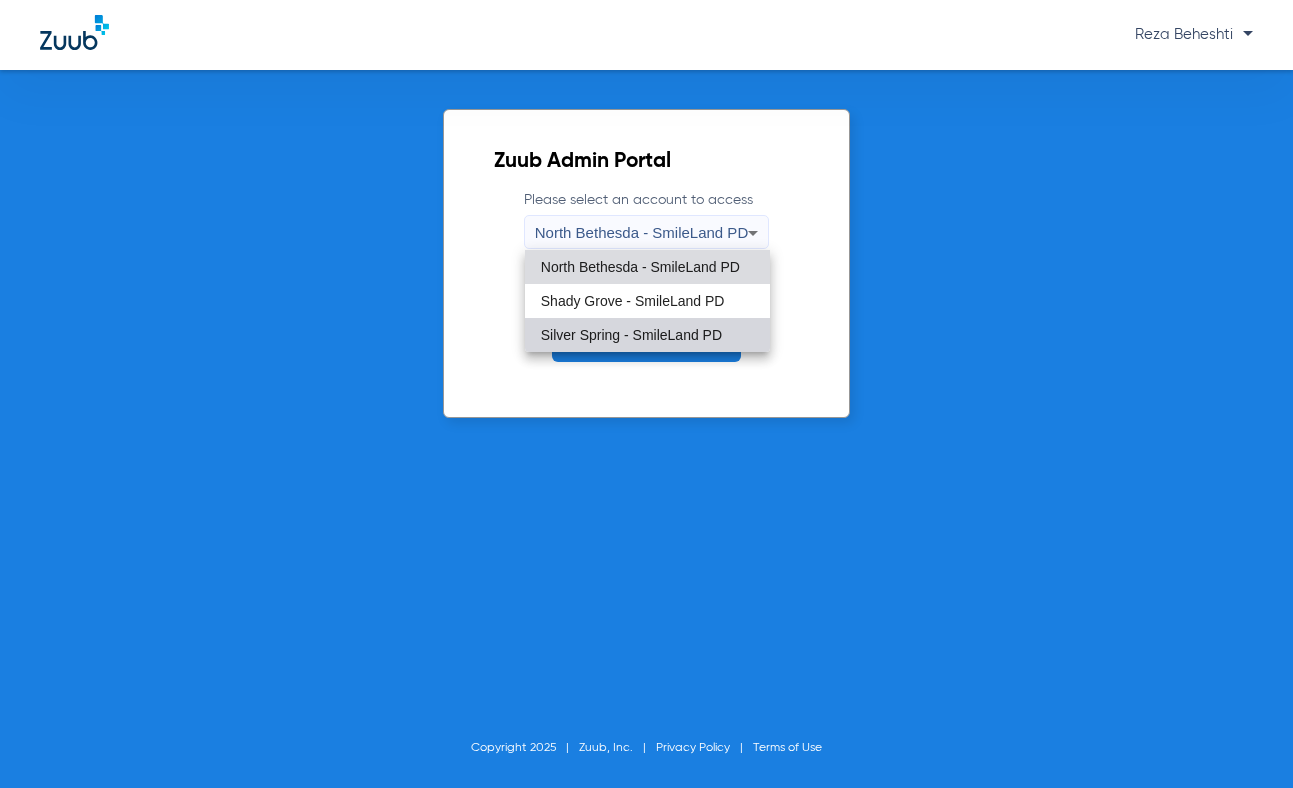 click on "Silver Spring - SmileLand PD" at bounding box center [631, 335] 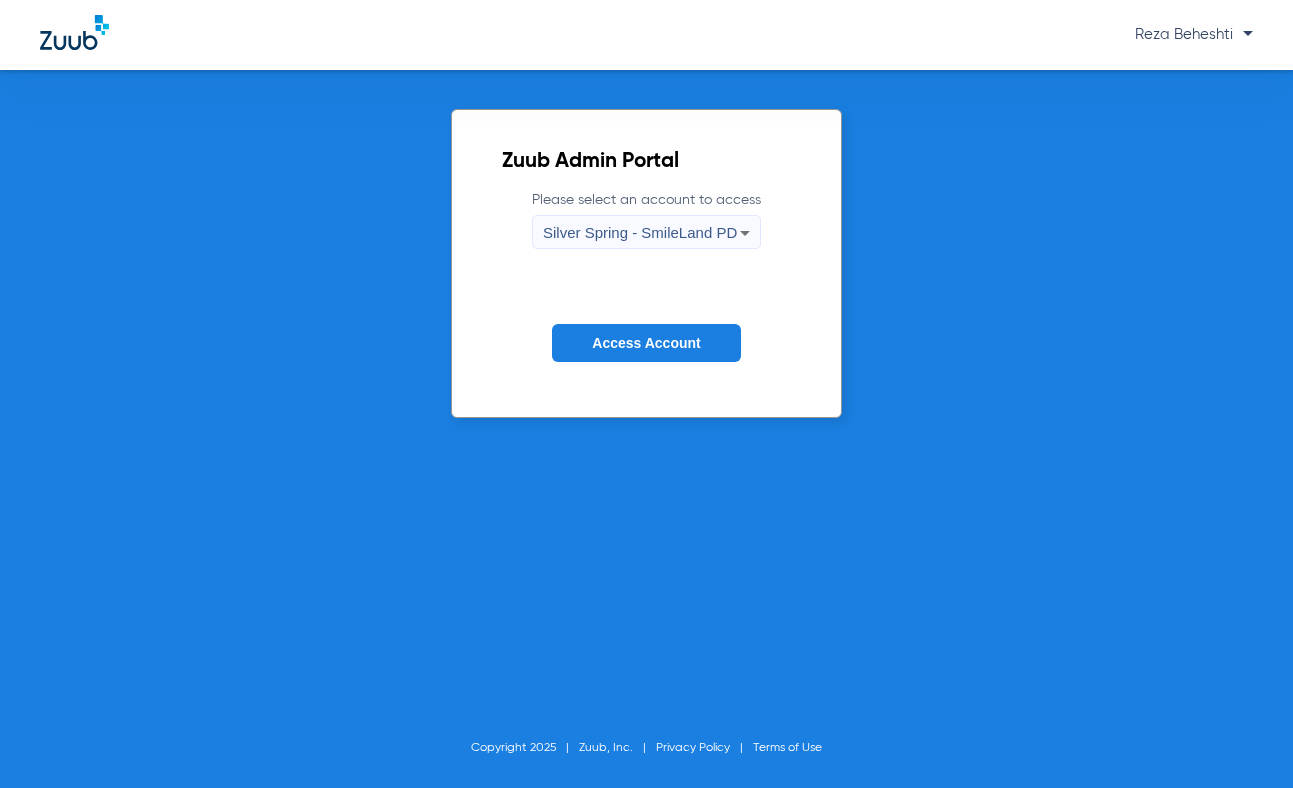 click on "Access Account" 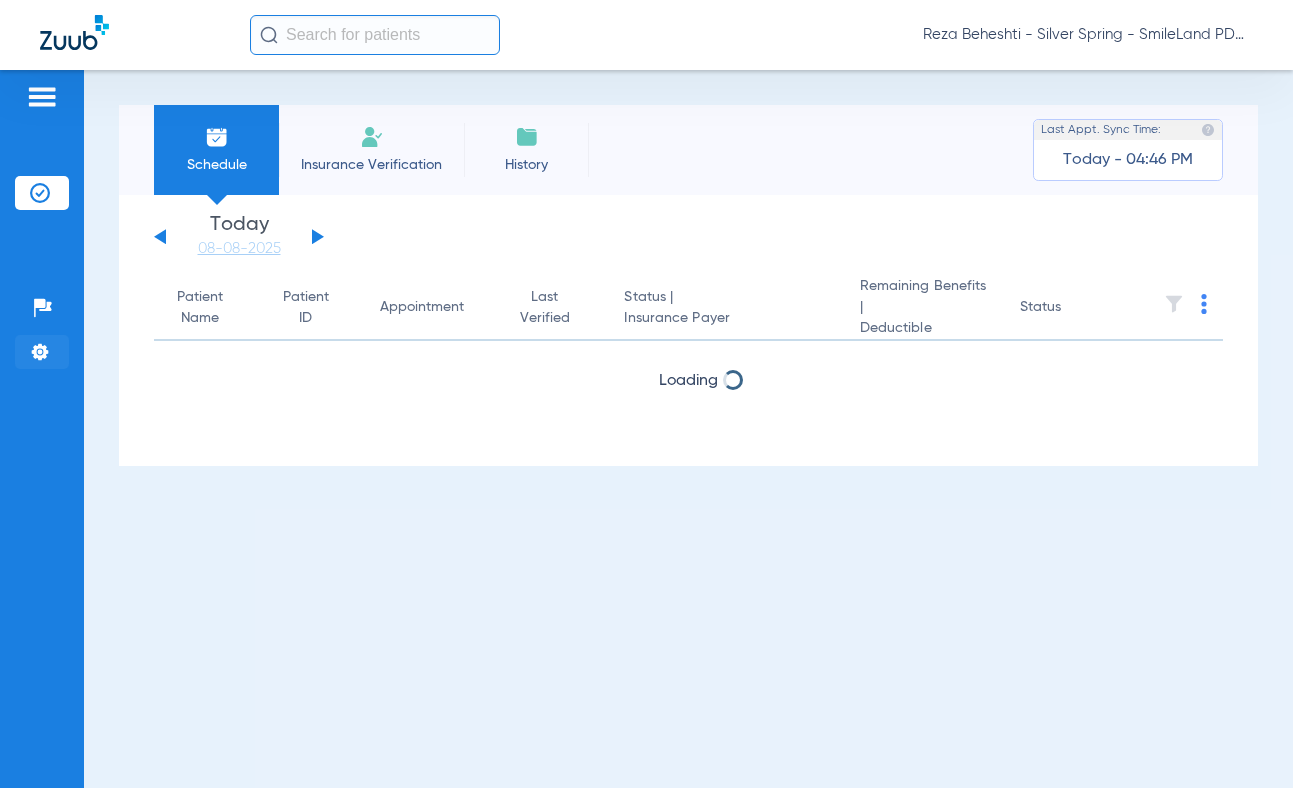 click 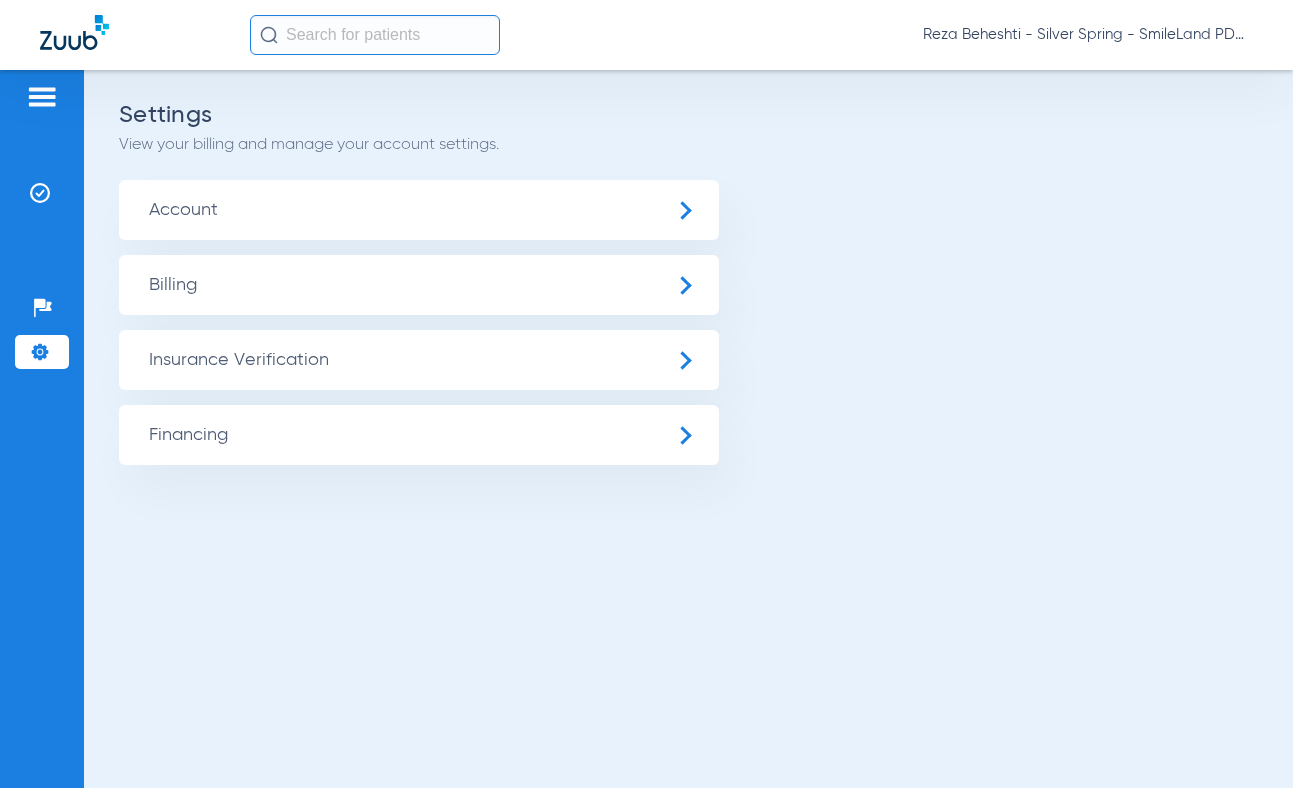 click on "Insurance Verification" 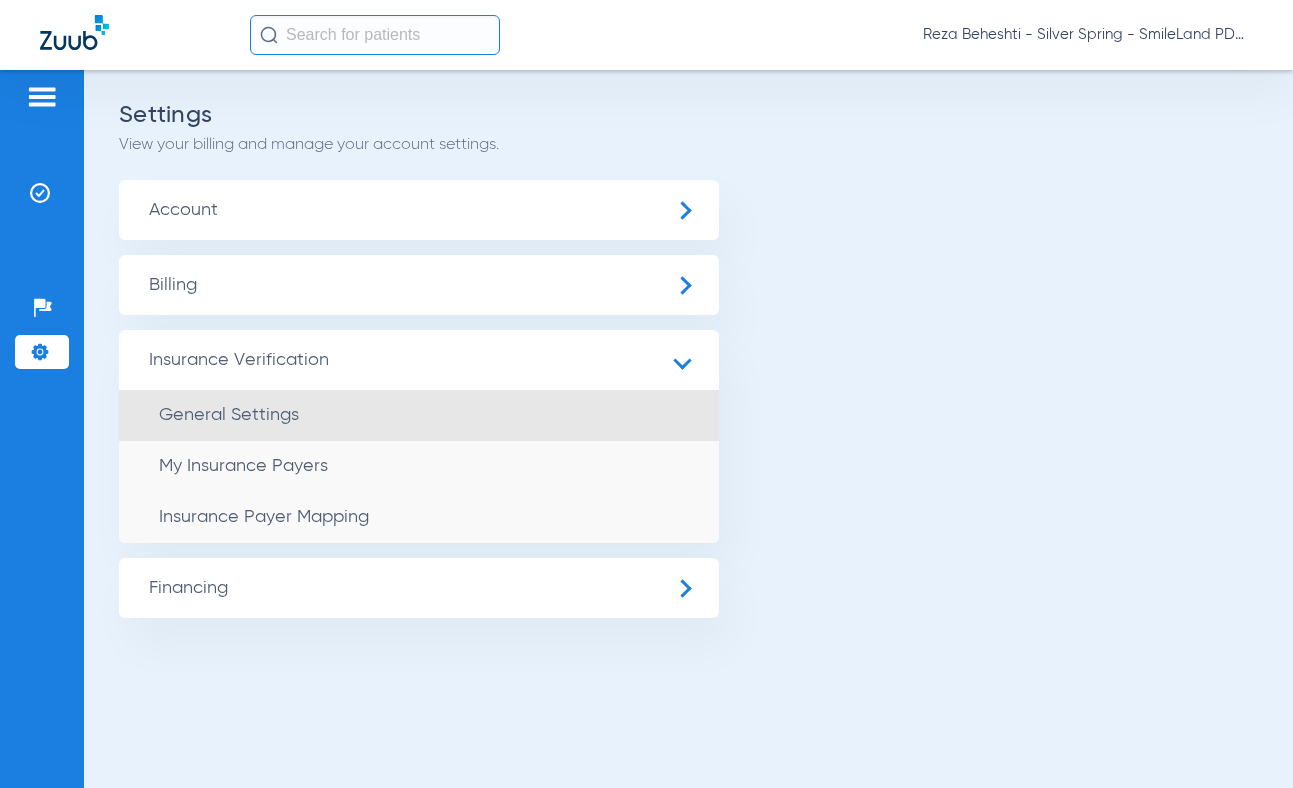 click on "General Settings" 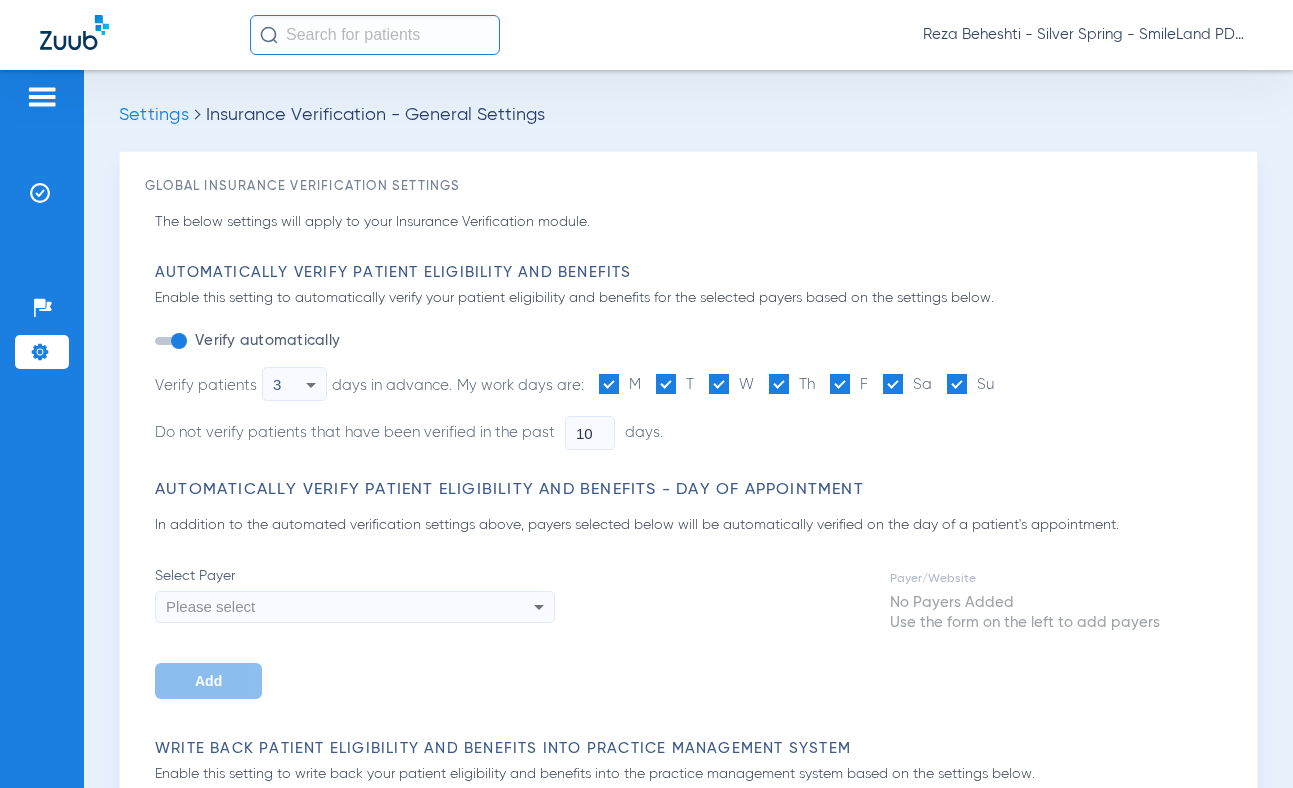type on "0" 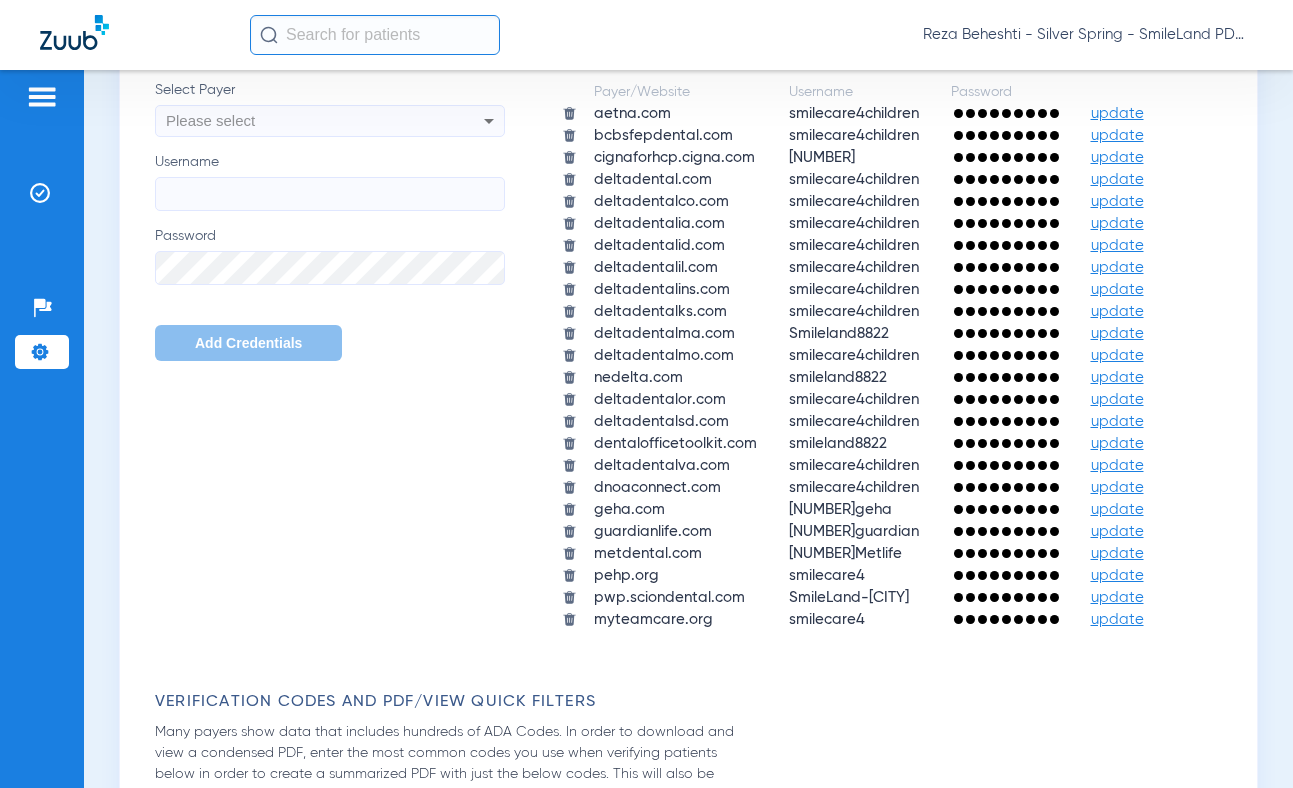 scroll, scrollTop: 1400, scrollLeft: 0, axis: vertical 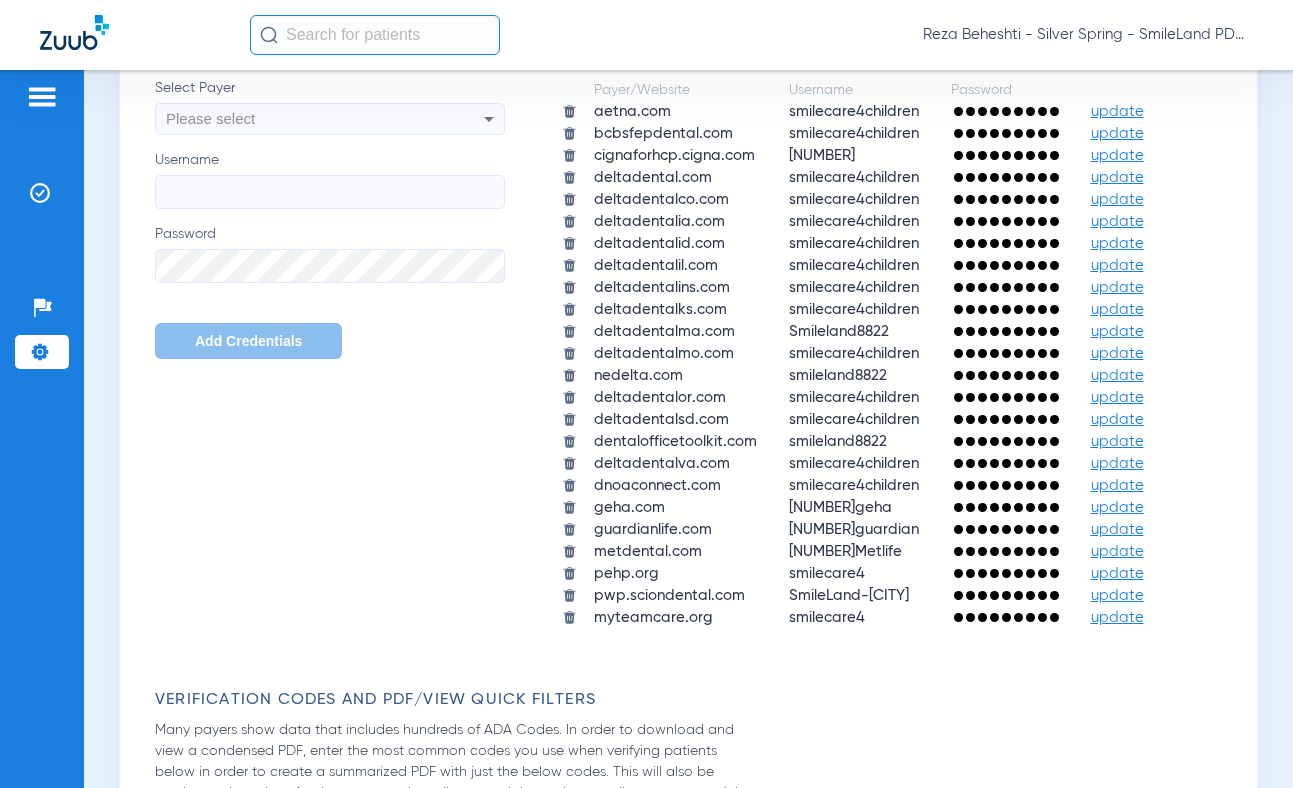 click on "update" 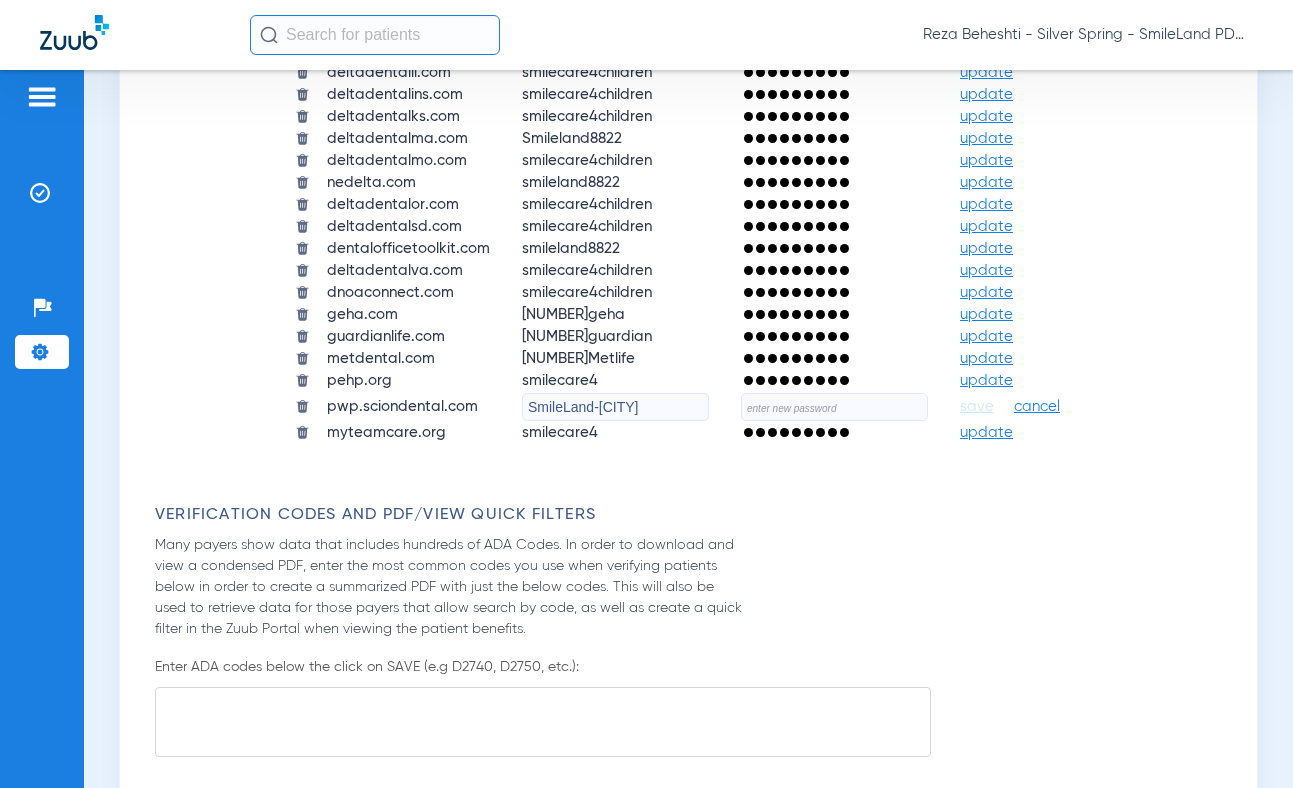 scroll, scrollTop: 1900, scrollLeft: 0, axis: vertical 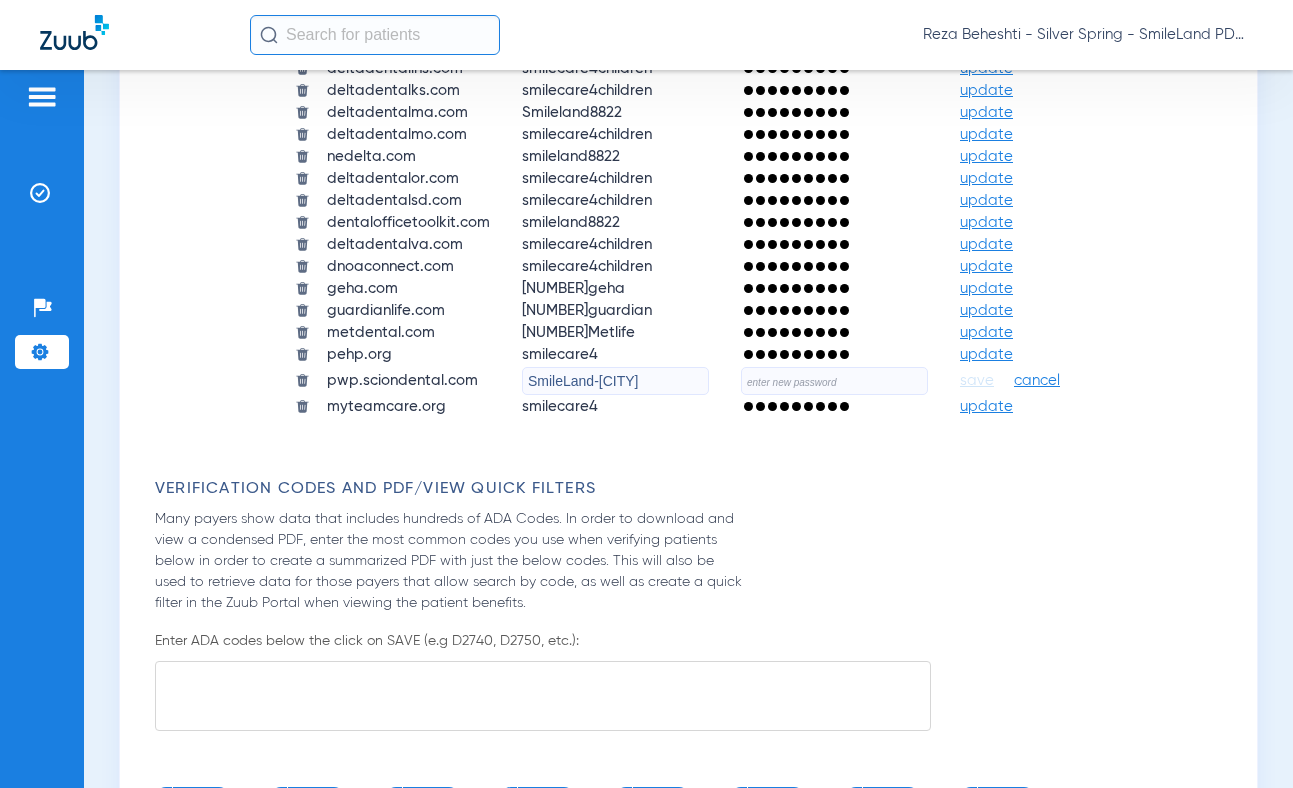 click 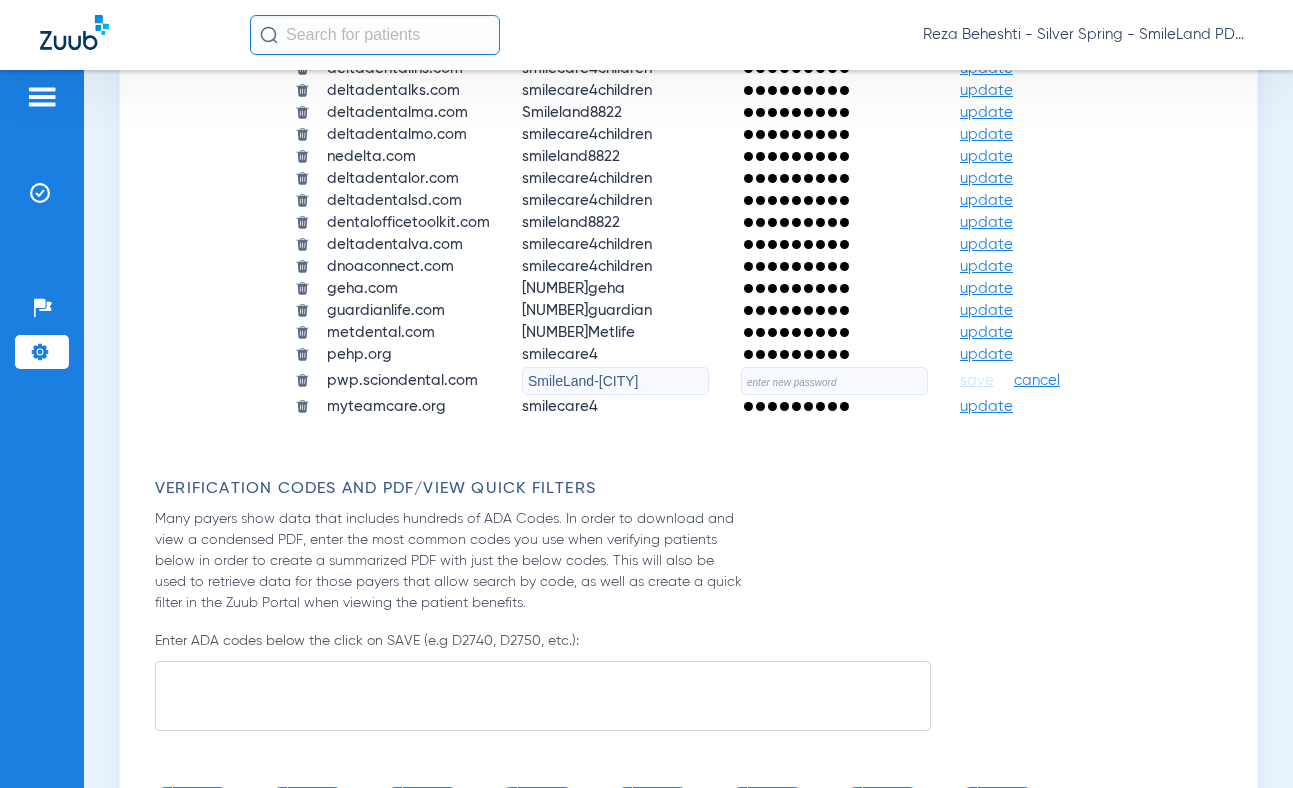 paste on "[PHONE]" 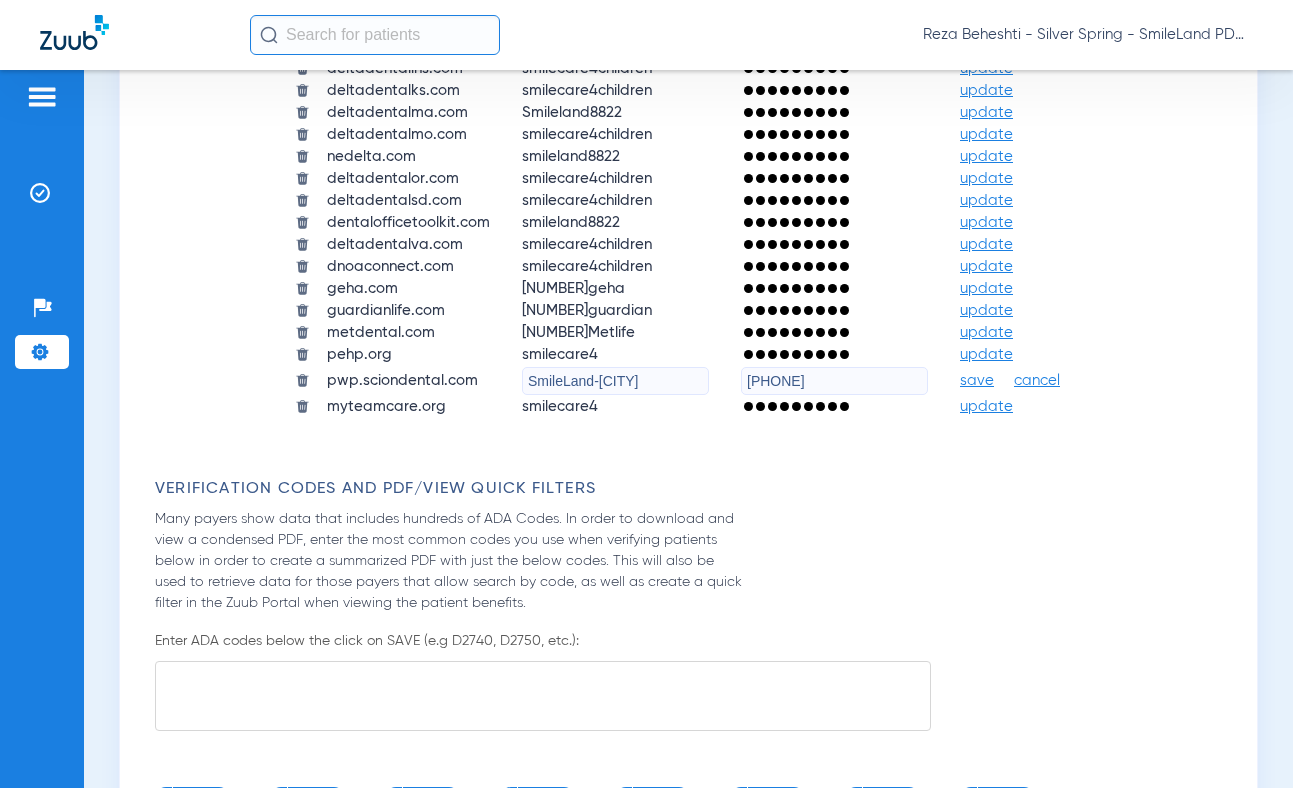 drag, startPoint x: 827, startPoint y: 383, endPoint x: 664, endPoint y: 388, distance: 163.07668 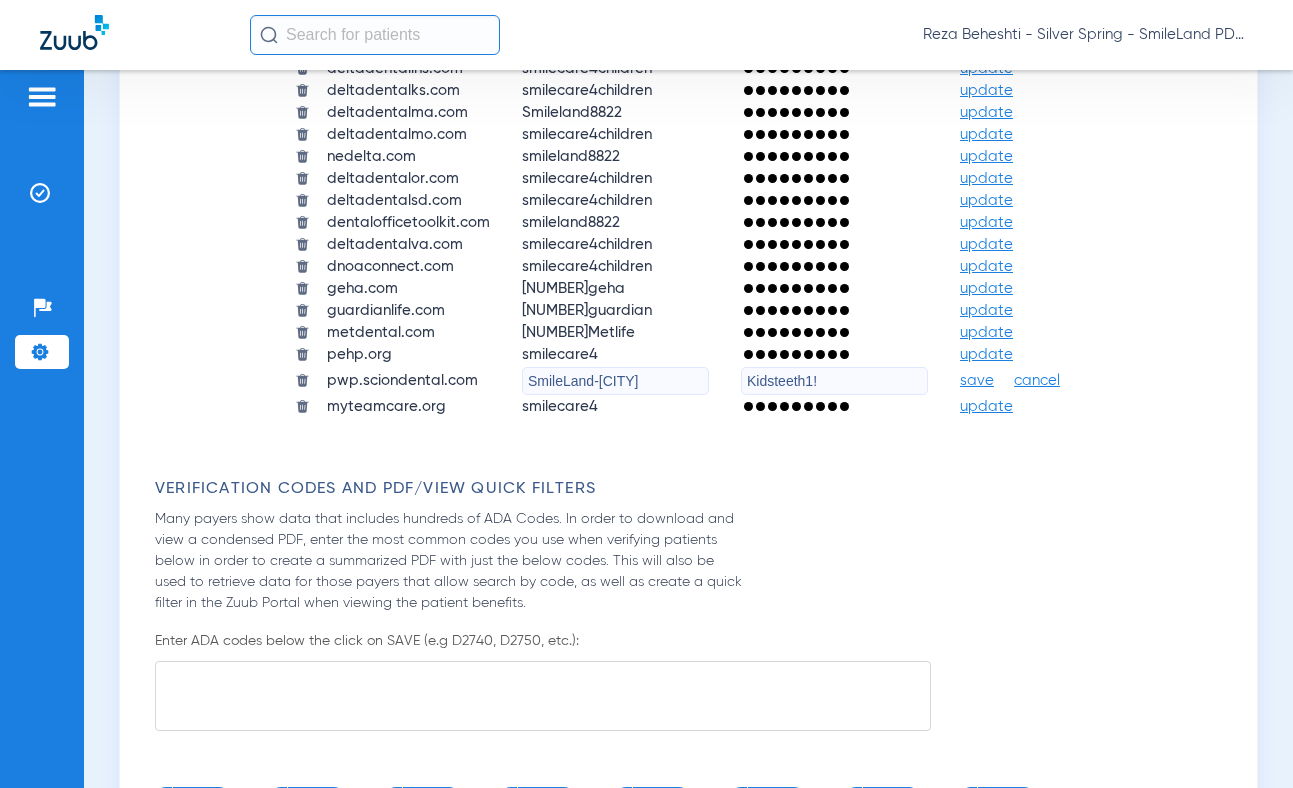 type on "Kidsteeth1!" 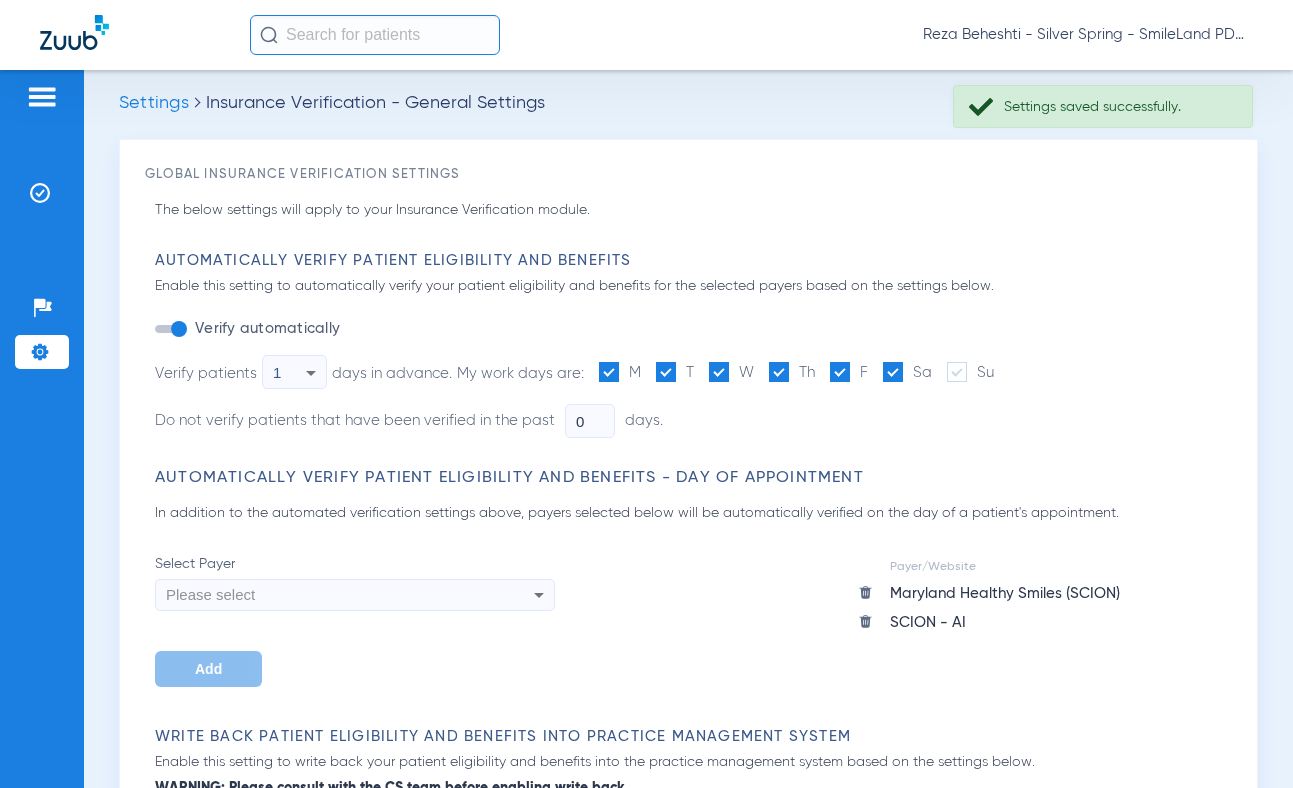 scroll, scrollTop: 0, scrollLeft: 0, axis: both 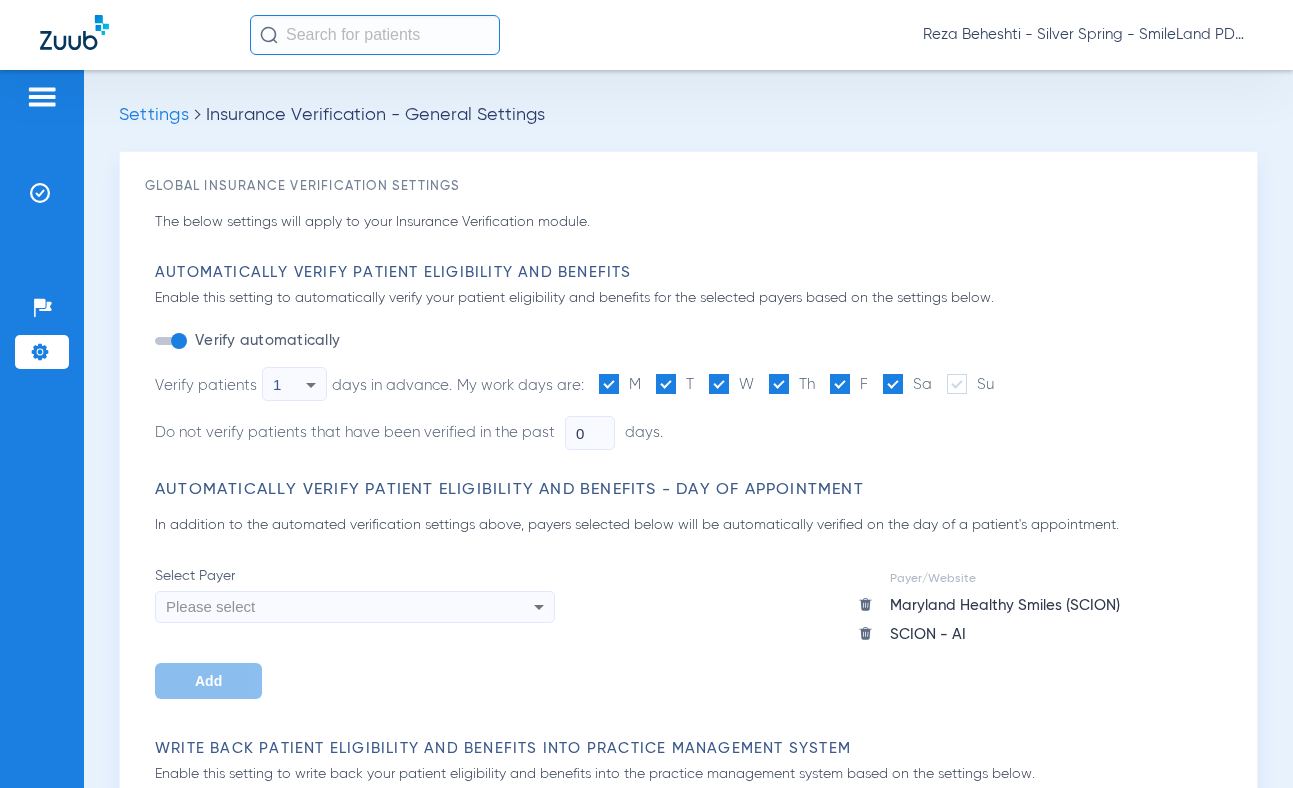 click on "Settings" 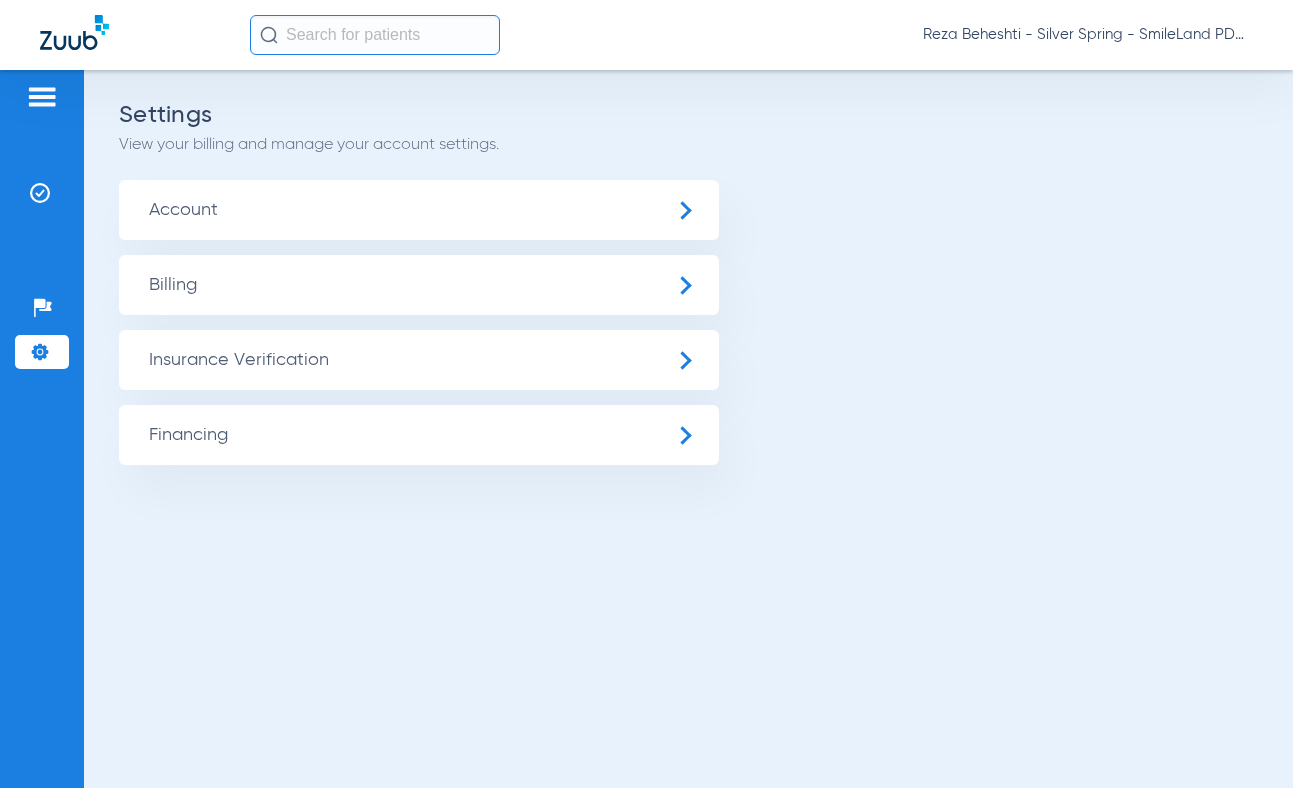 click on "Insurance Verification" 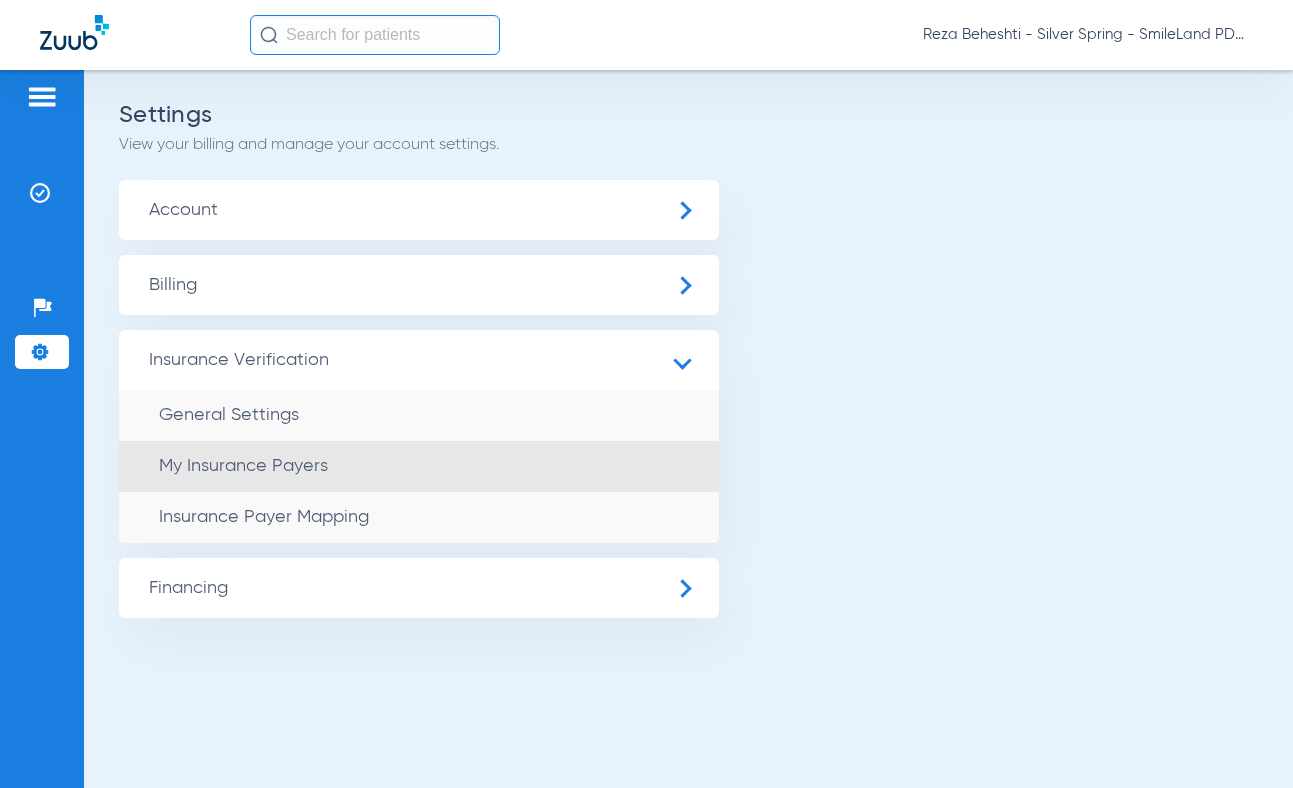 click on "My Insurance Payers" 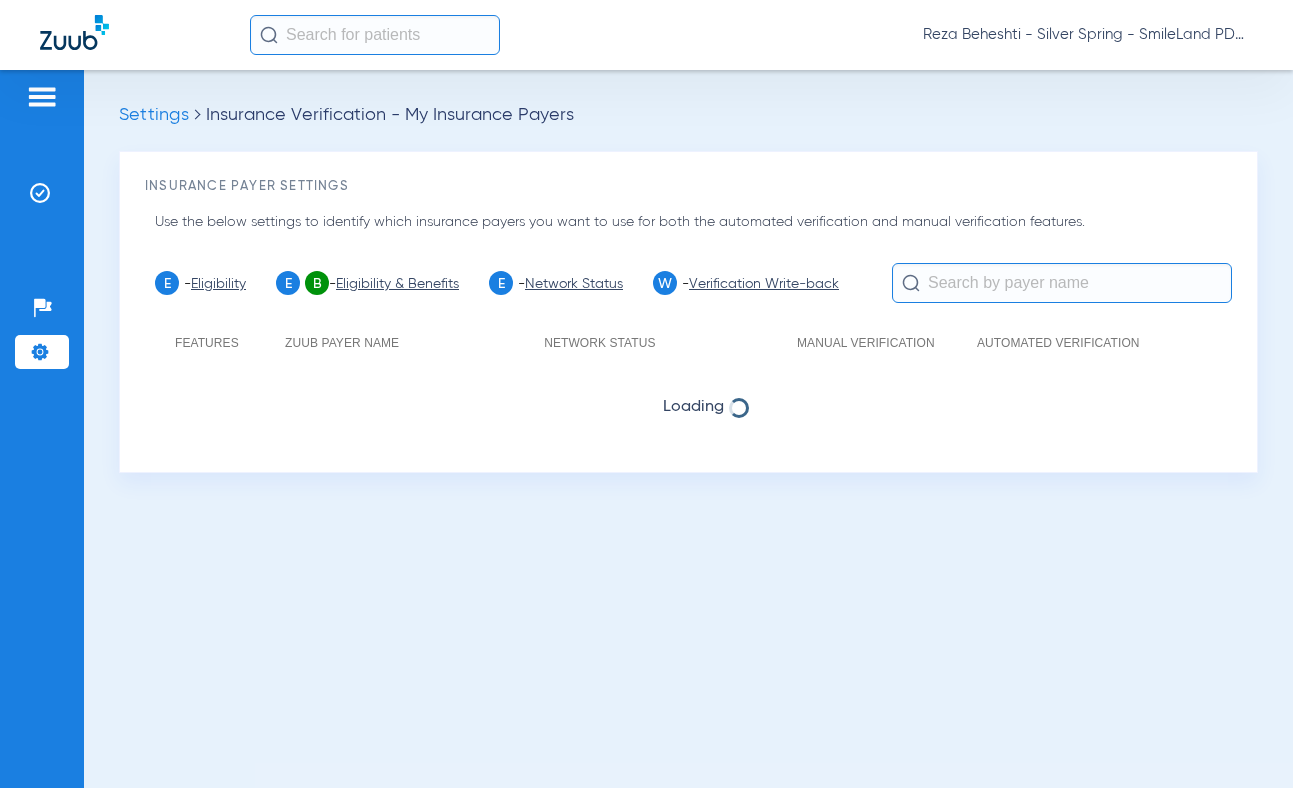 click on "Settings" 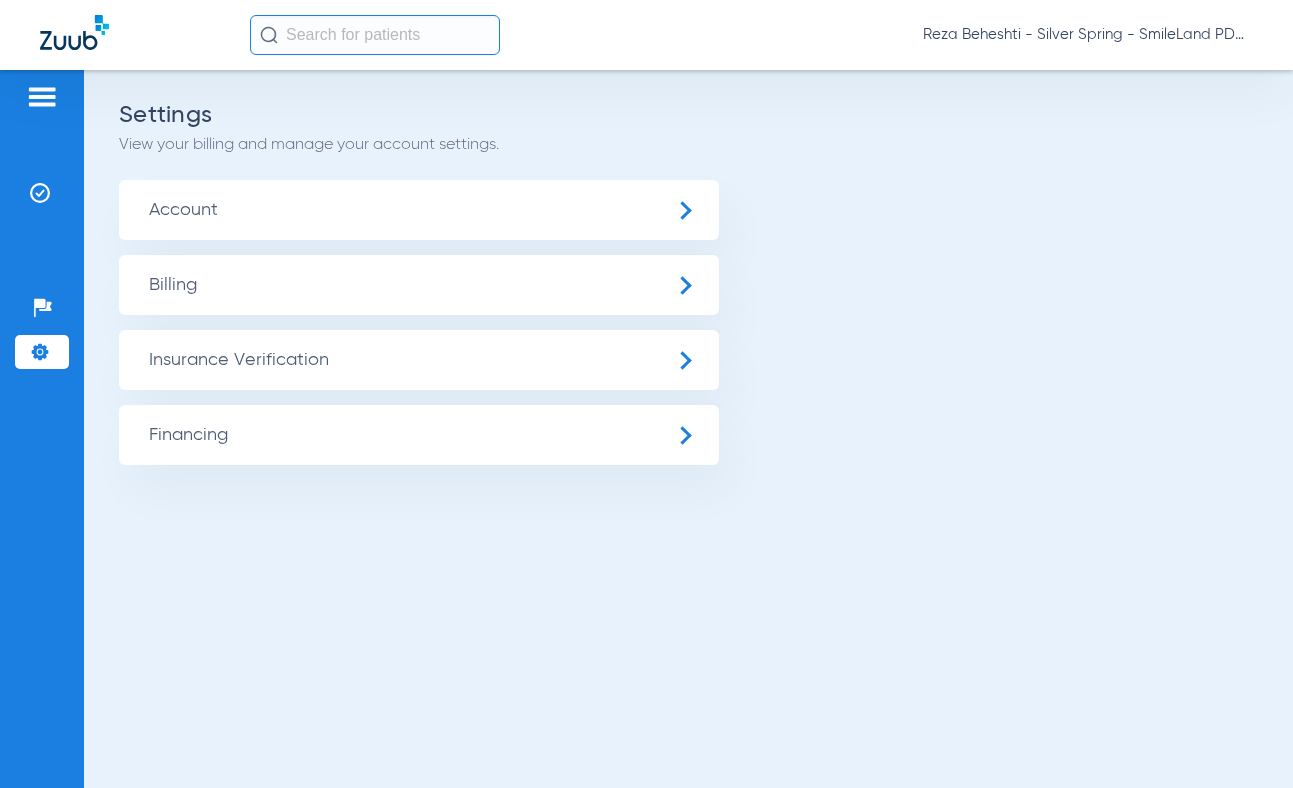 click on "Insurance Verification" 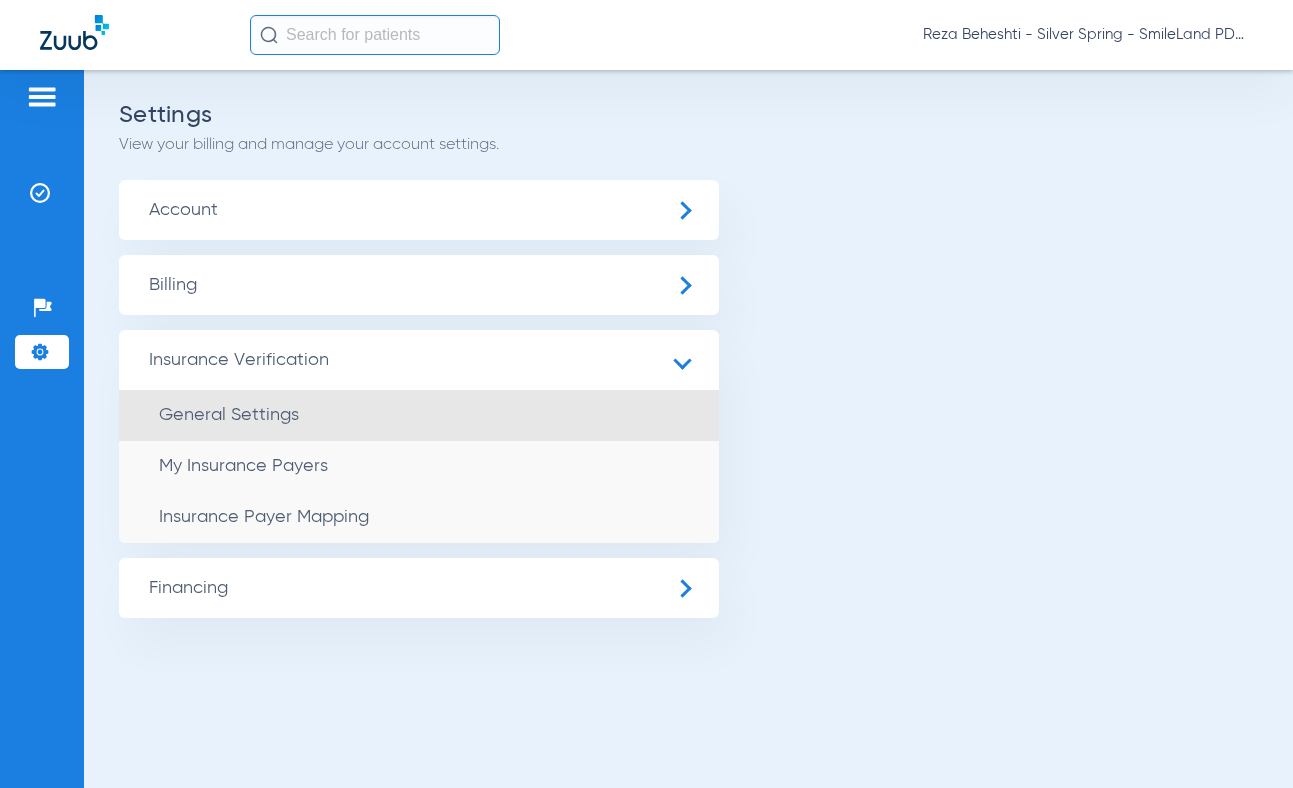 click on "General Settings" 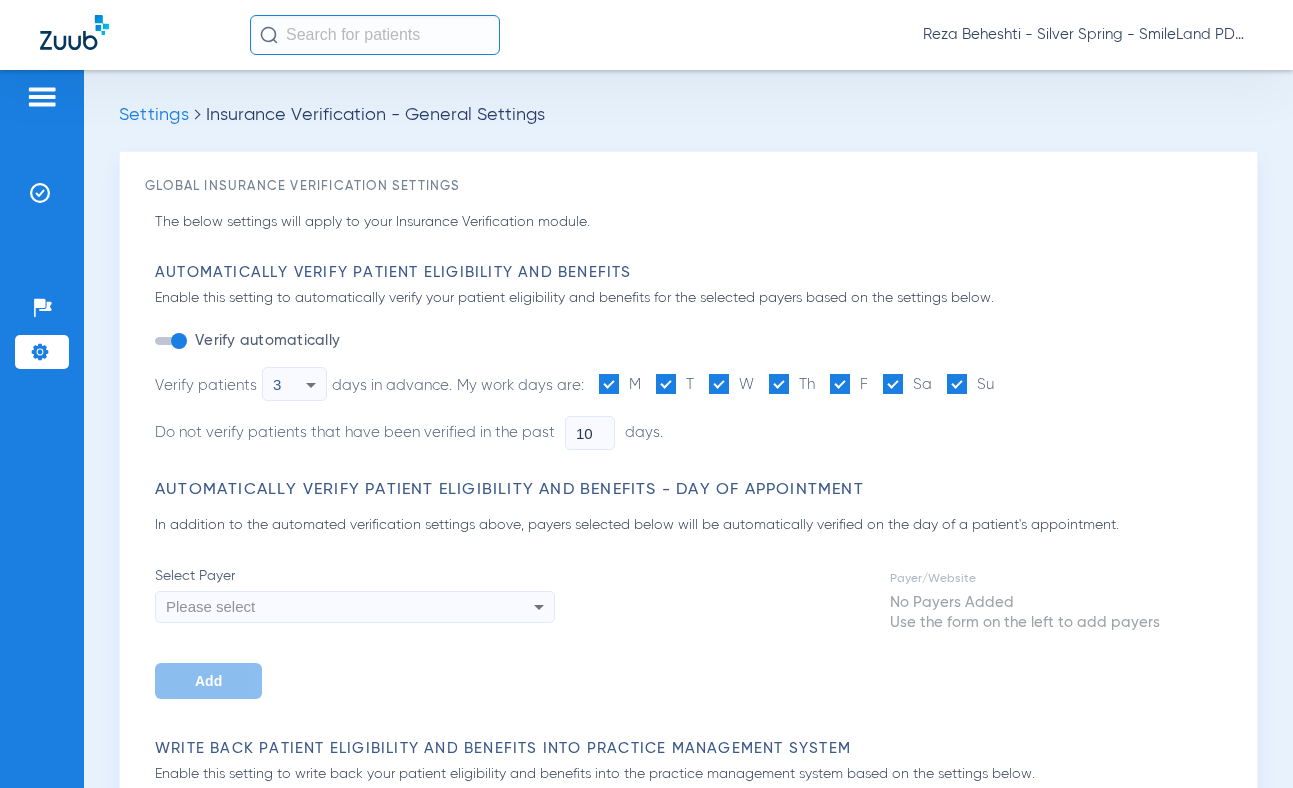 type on "0" 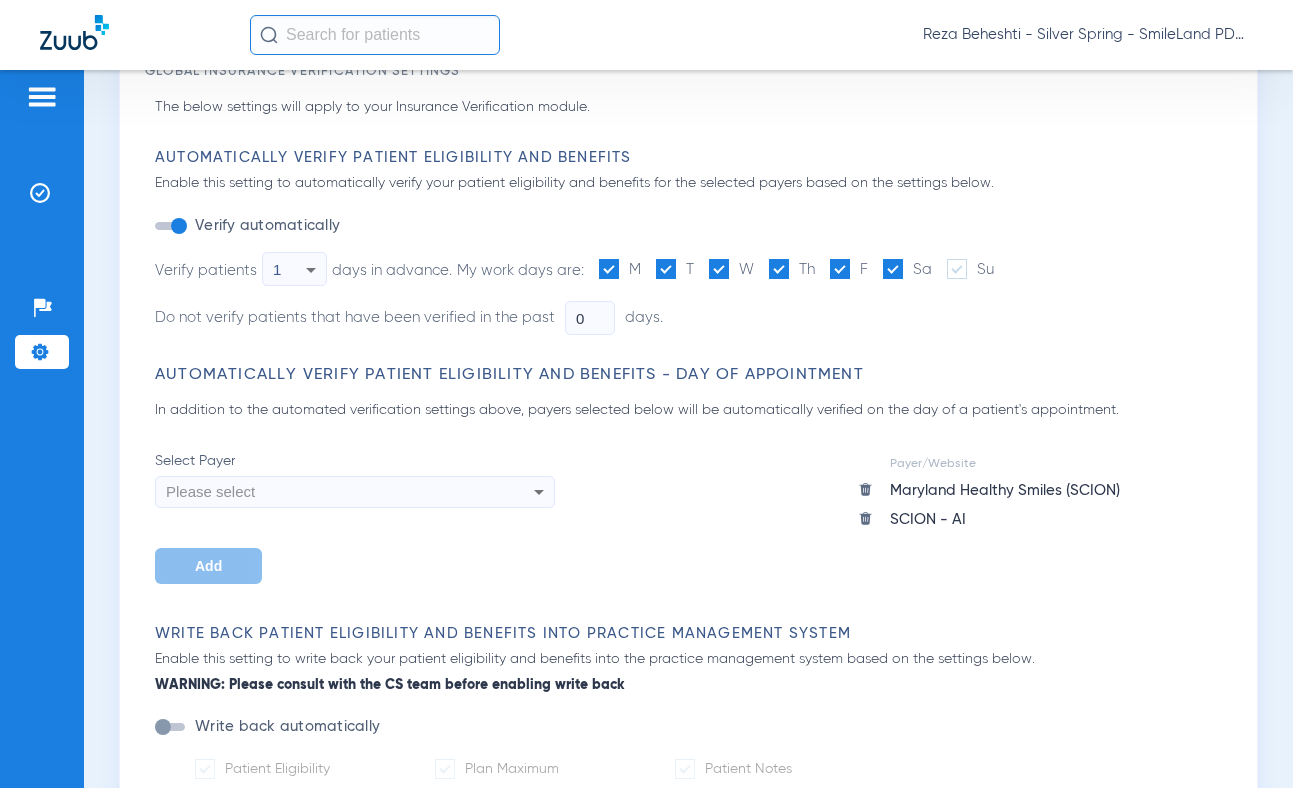 scroll, scrollTop: 0, scrollLeft: 0, axis: both 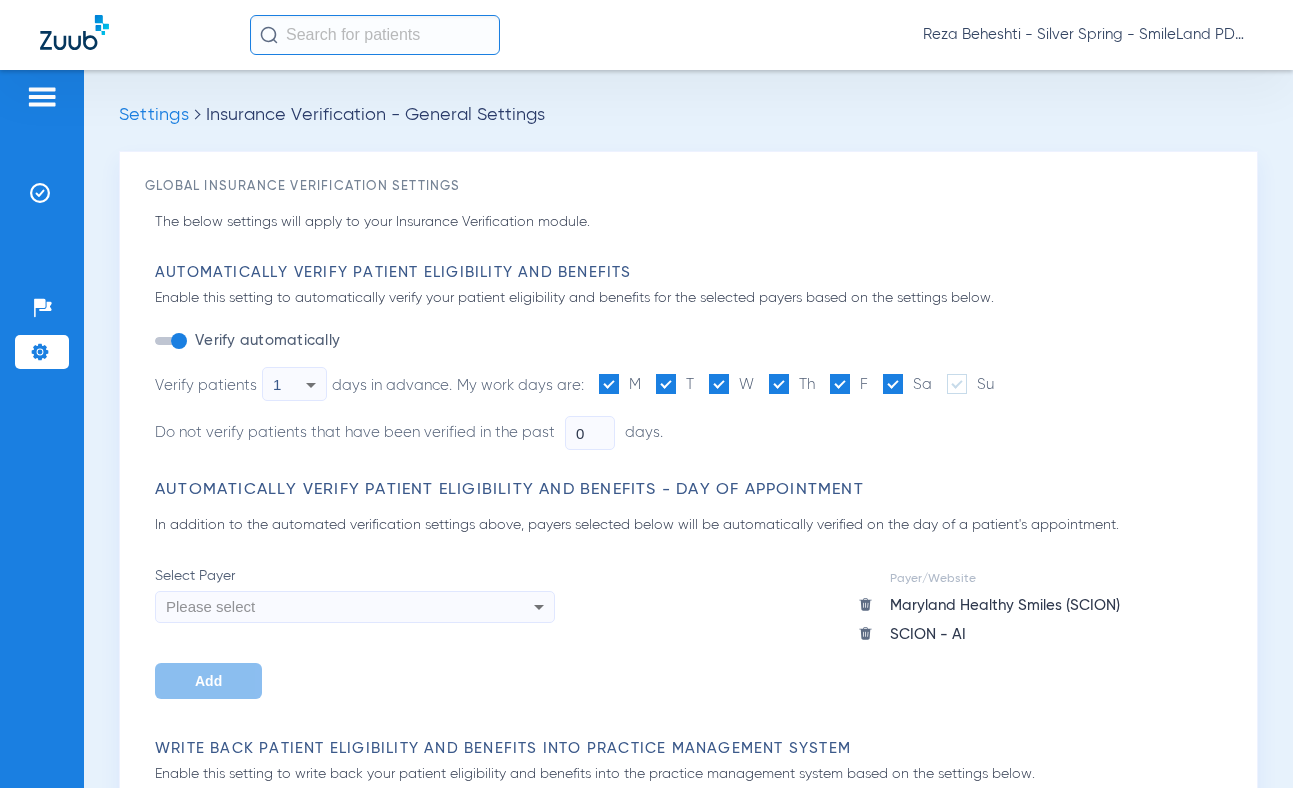 click on "Settings" 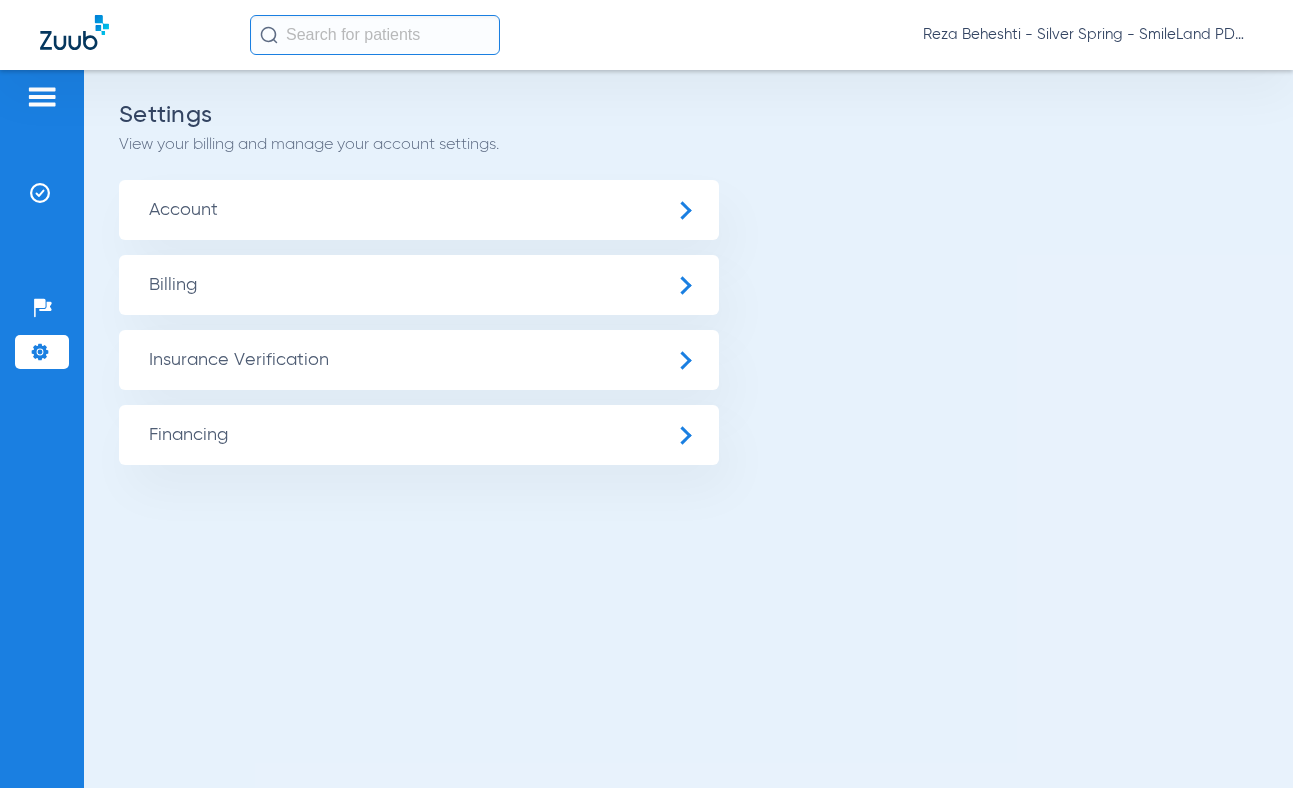 click on "Insurance Verification" 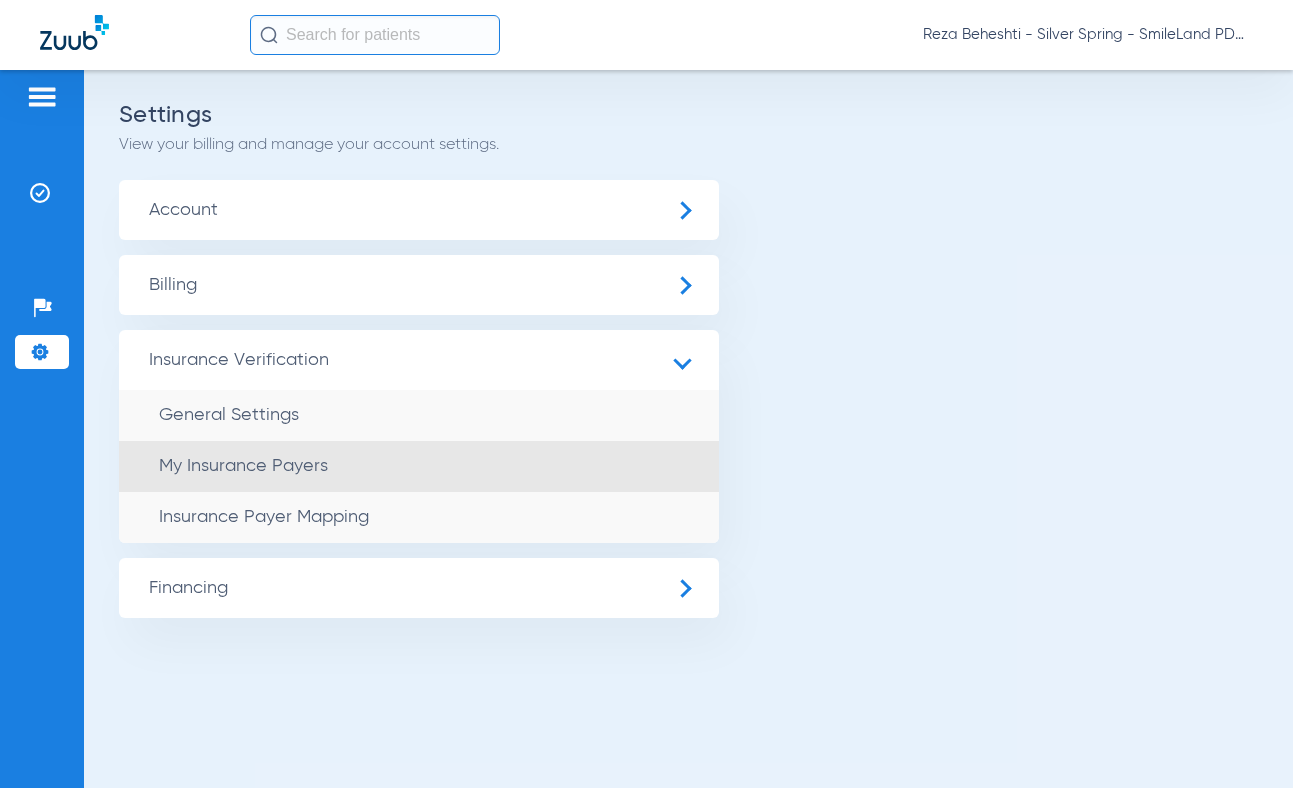 click on "My Insurance Payers" 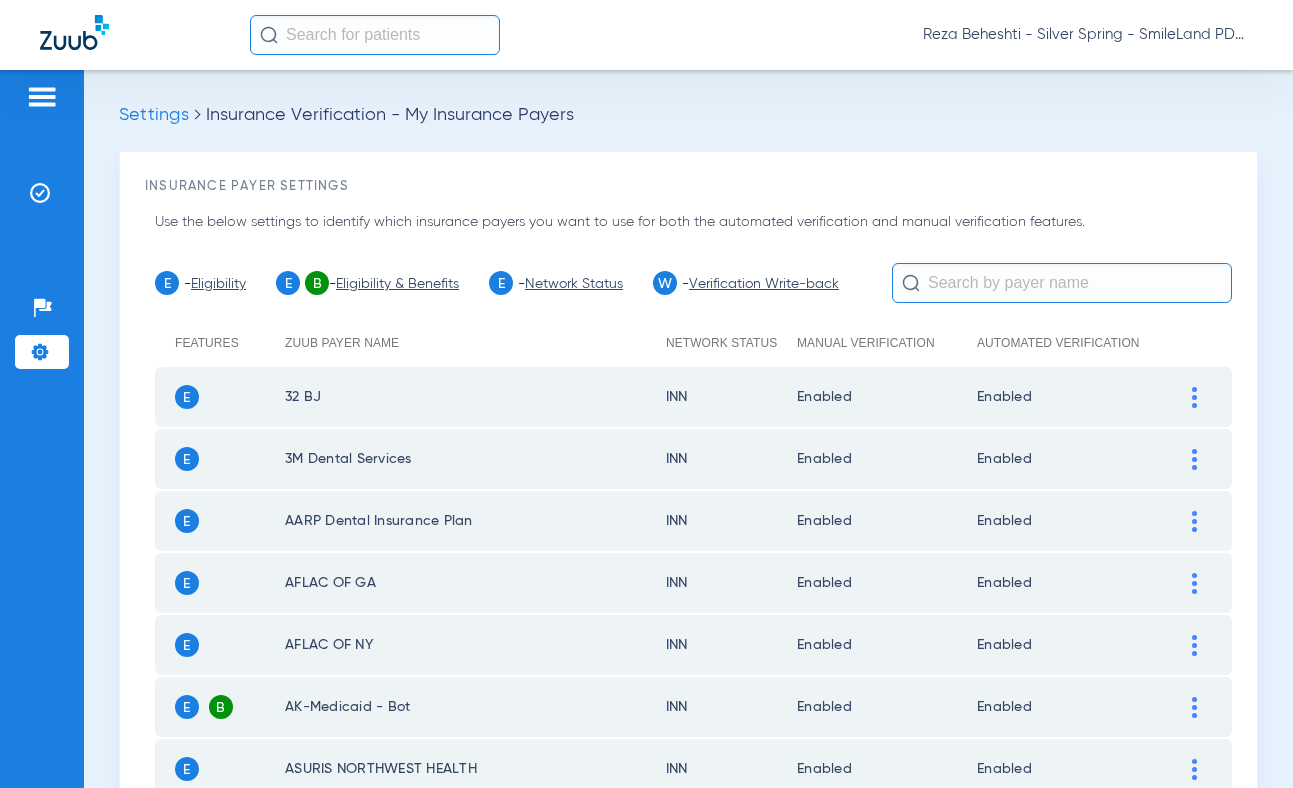 click 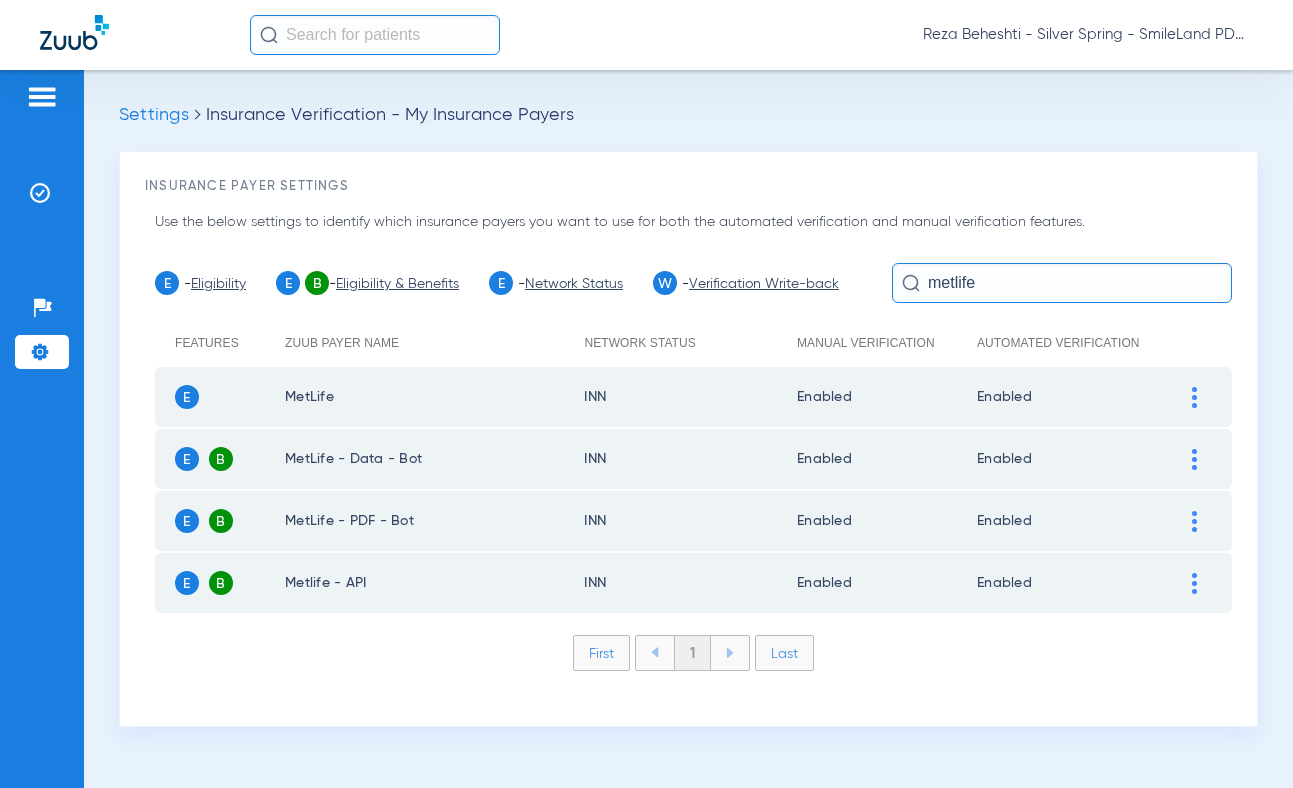type on "metlife" 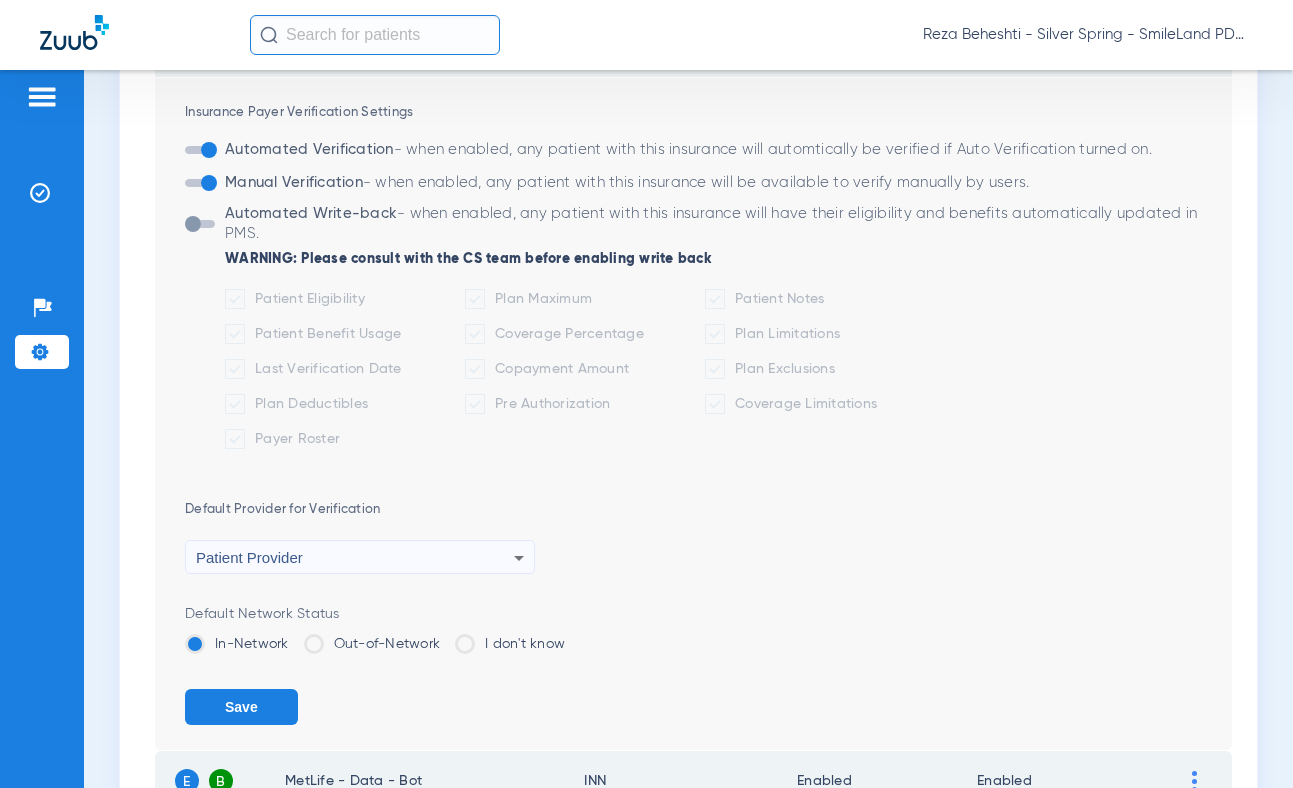 scroll, scrollTop: 500, scrollLeft: 0, axis: vertical 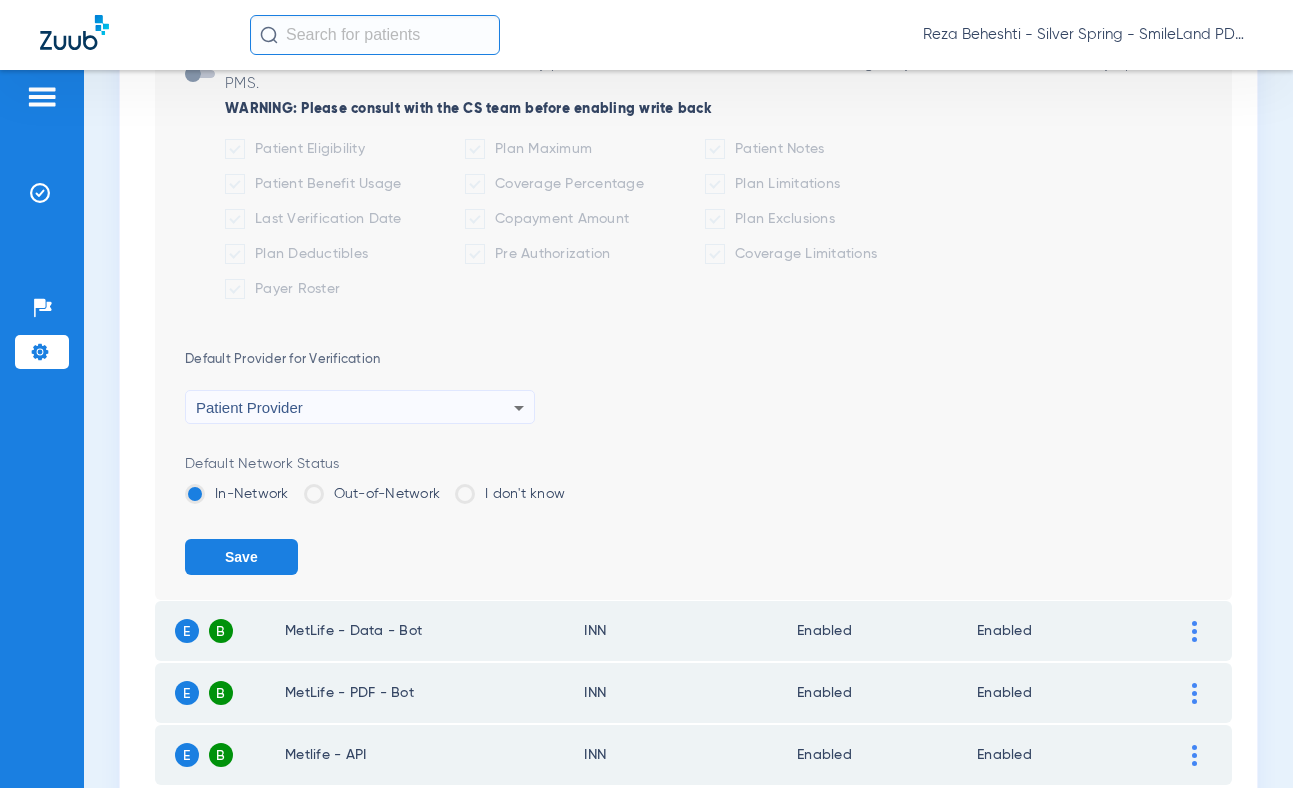 click 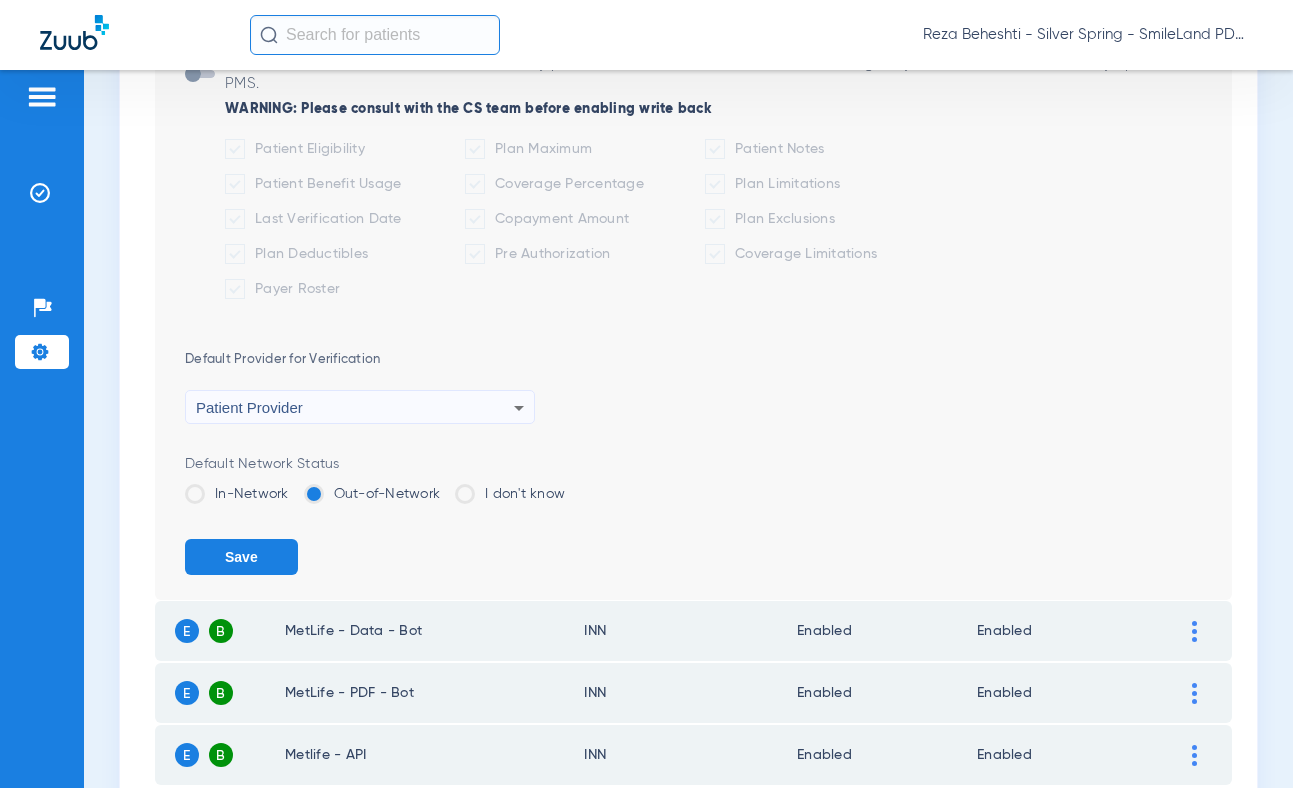 click on "Save" 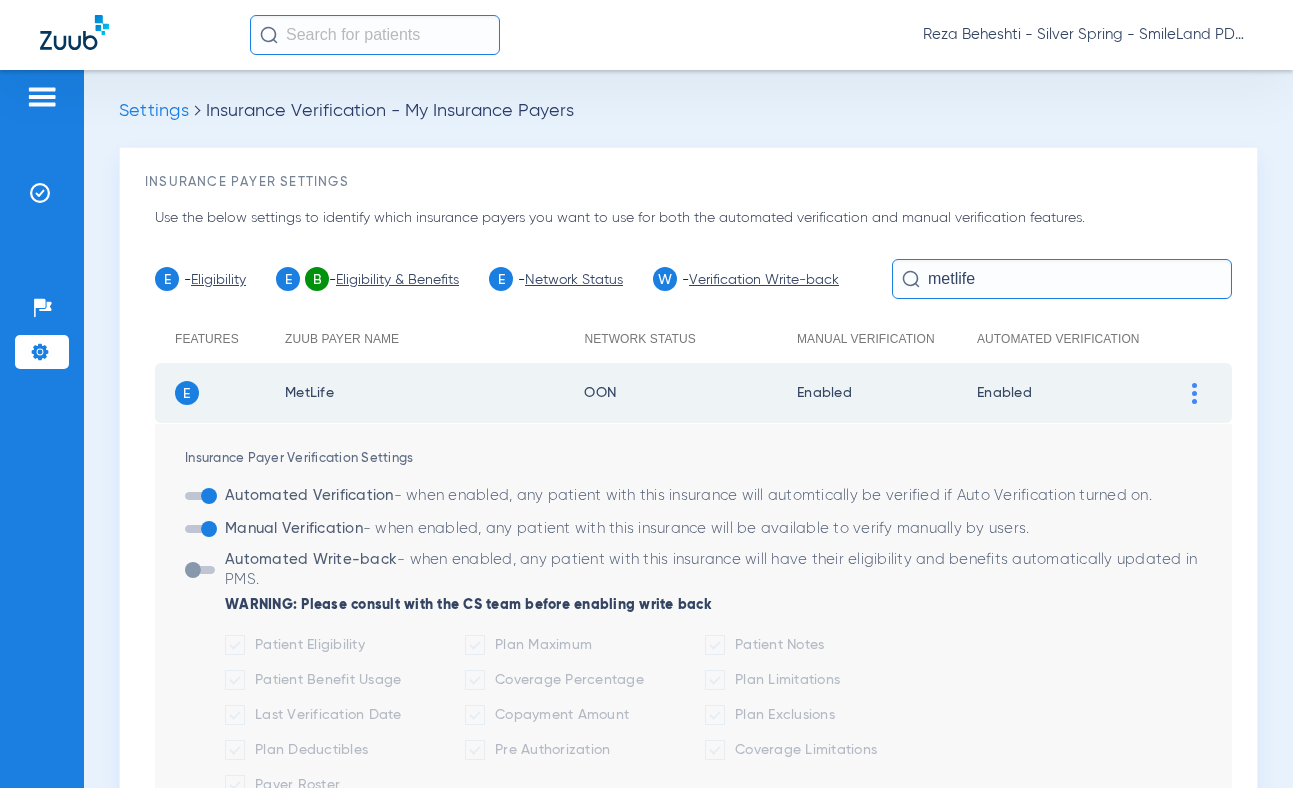 scroll, scrollTop: 0, scrollLeft: 0, axis: both 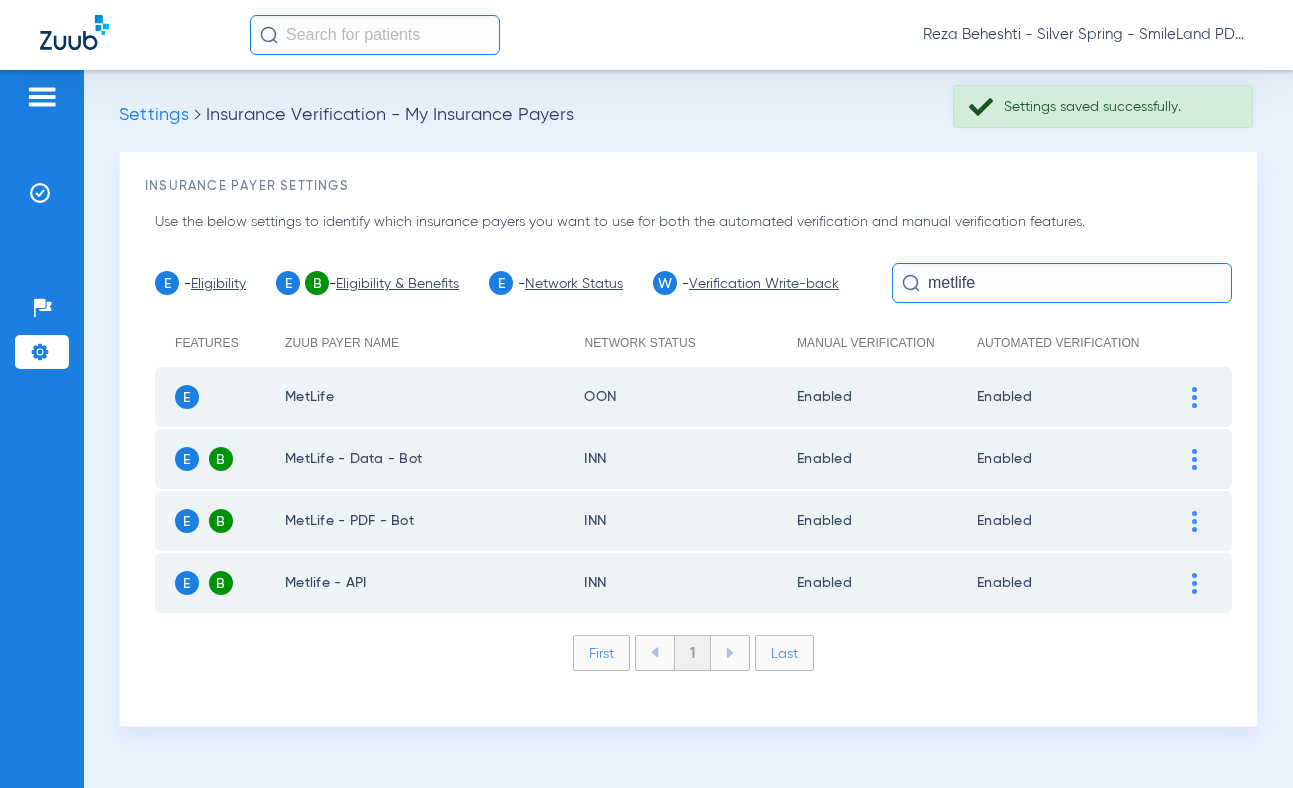 click 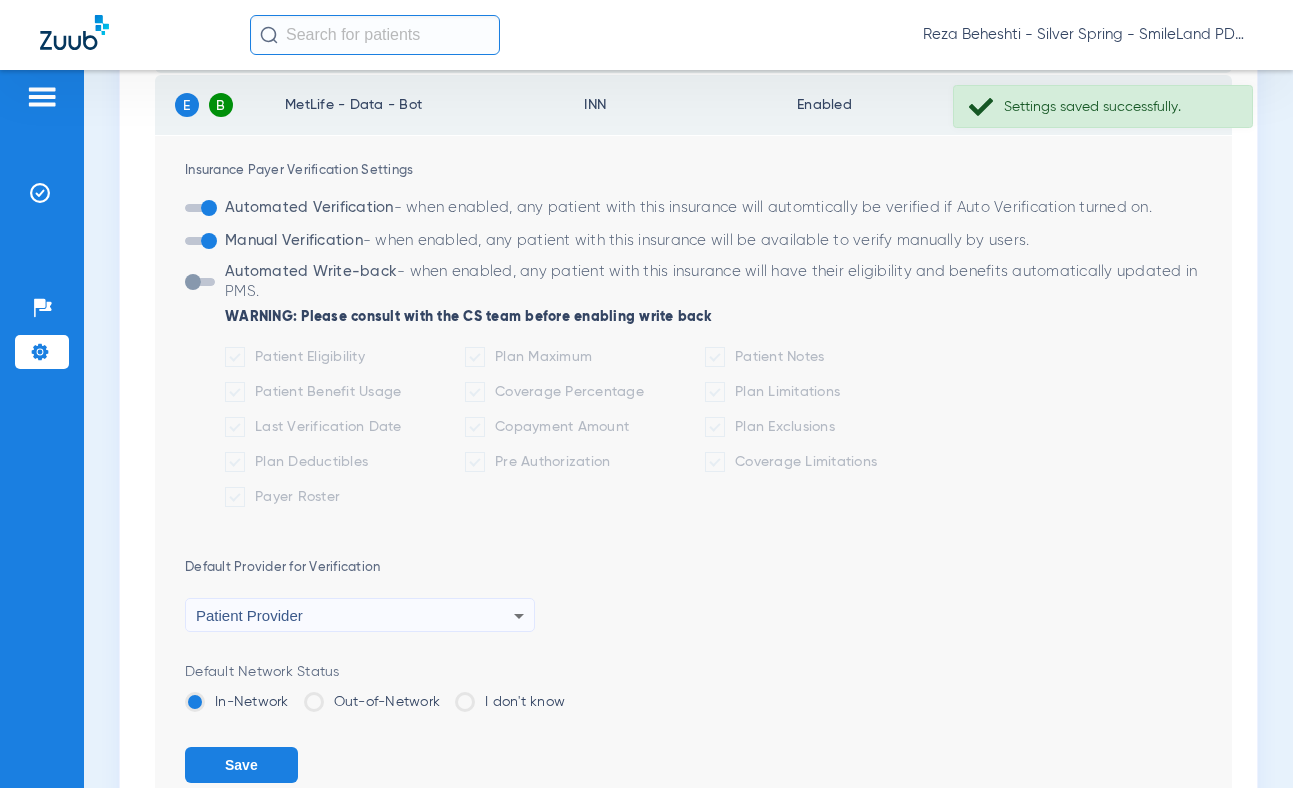 scroll, scrollTop: 400, scrollLeft: 0, axis: vertical 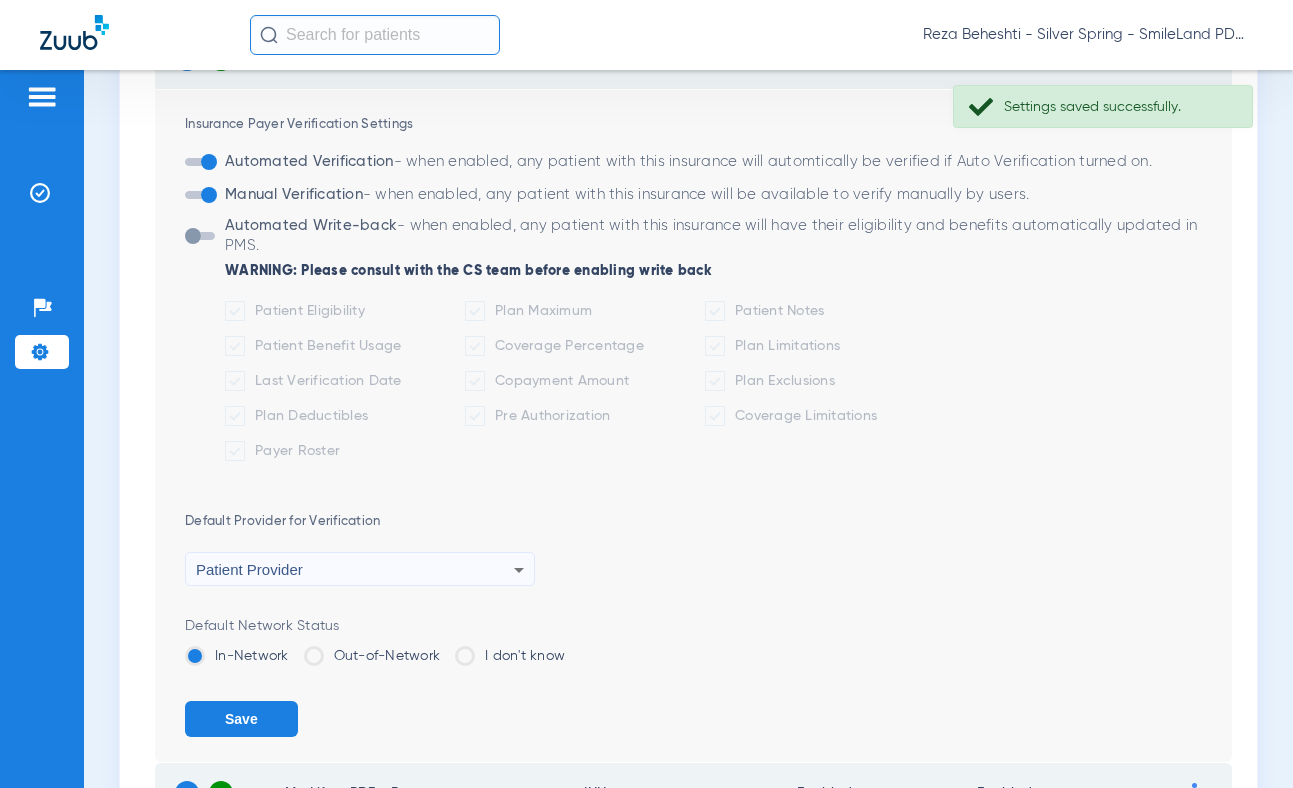 click 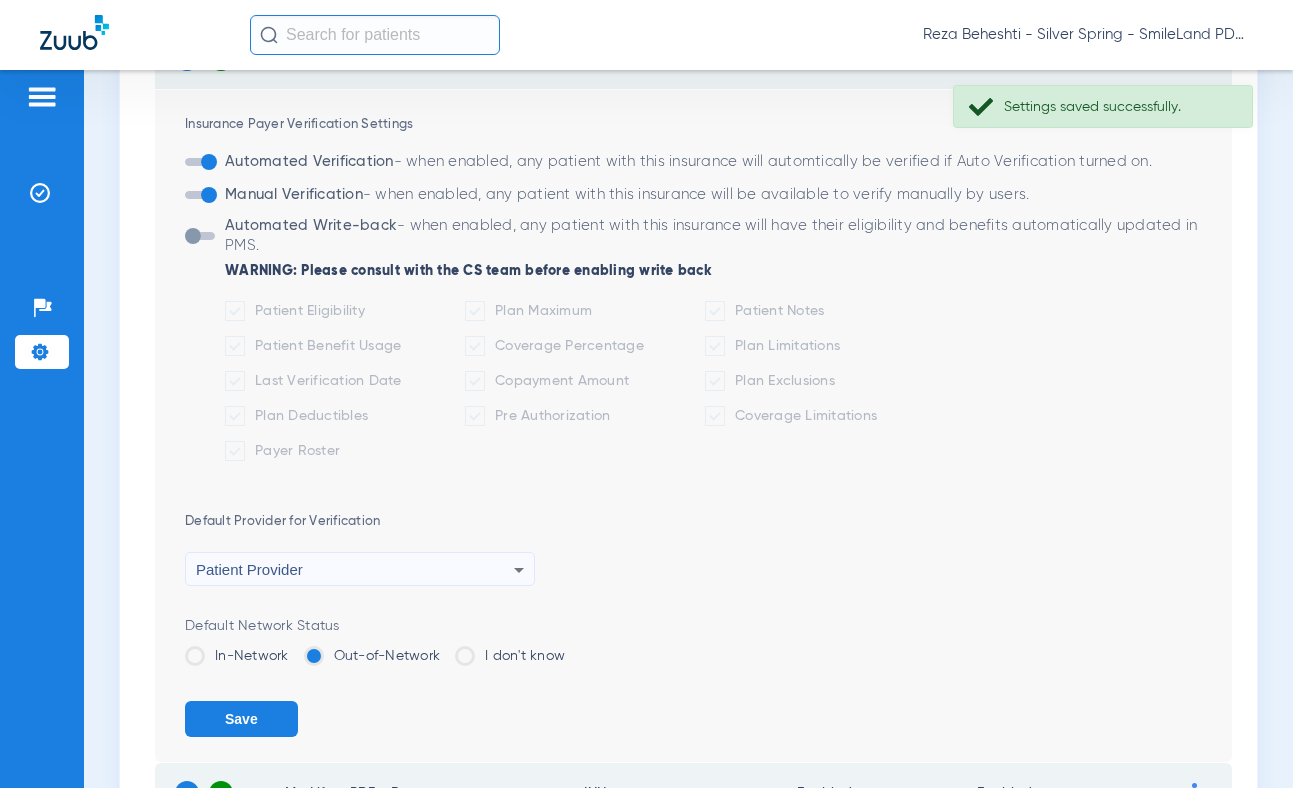 click on "Save" 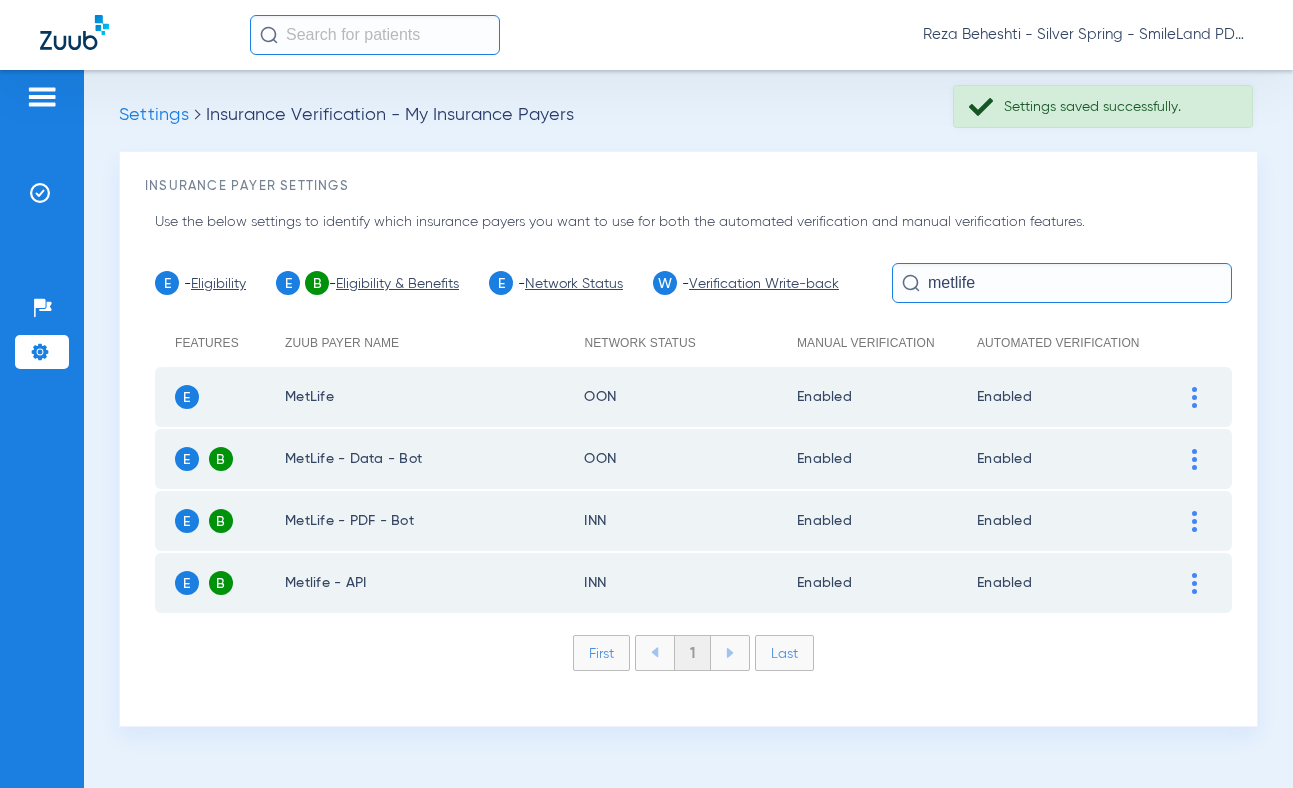 scroll, scrollTop: 0, scrollLeft: 0, axis: both 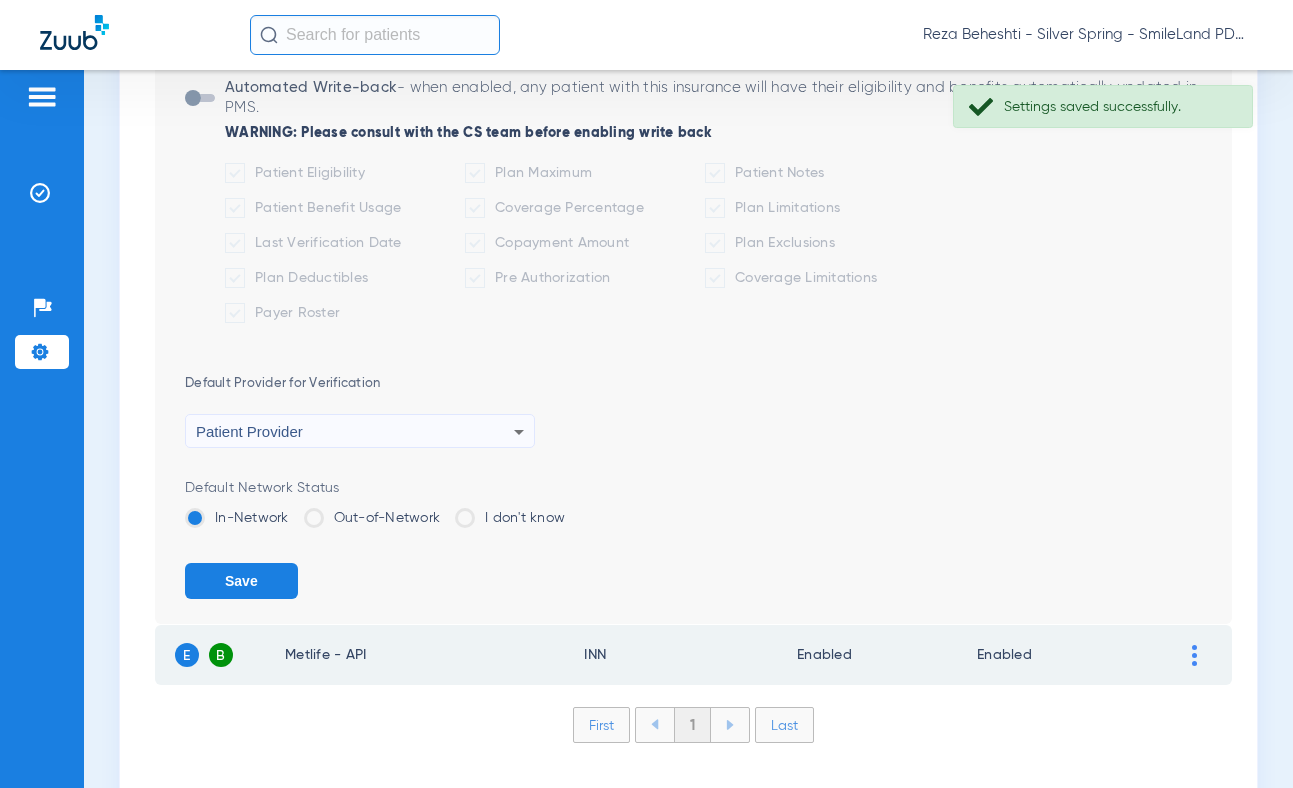 click 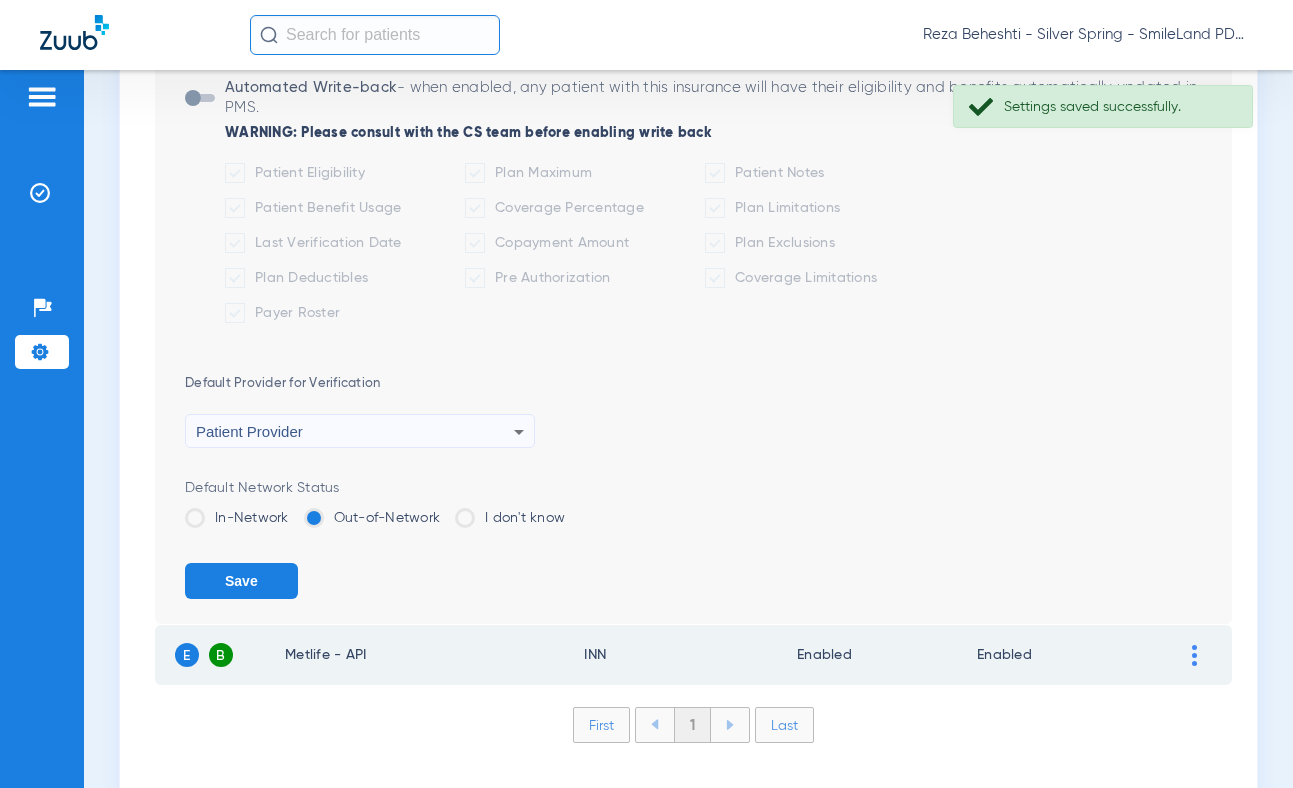 click on "Save" 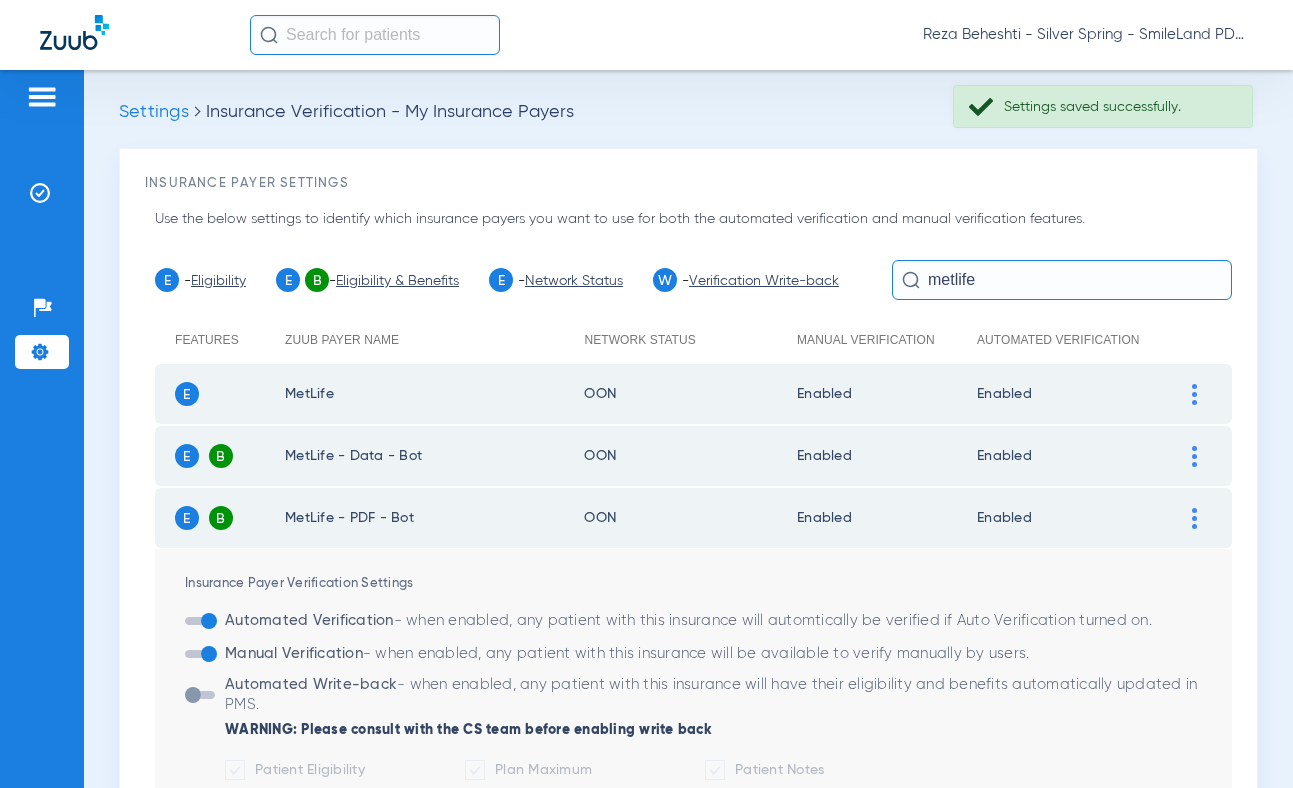 scroll, scrollTop: 0, scrollLeft: 0, axis: both 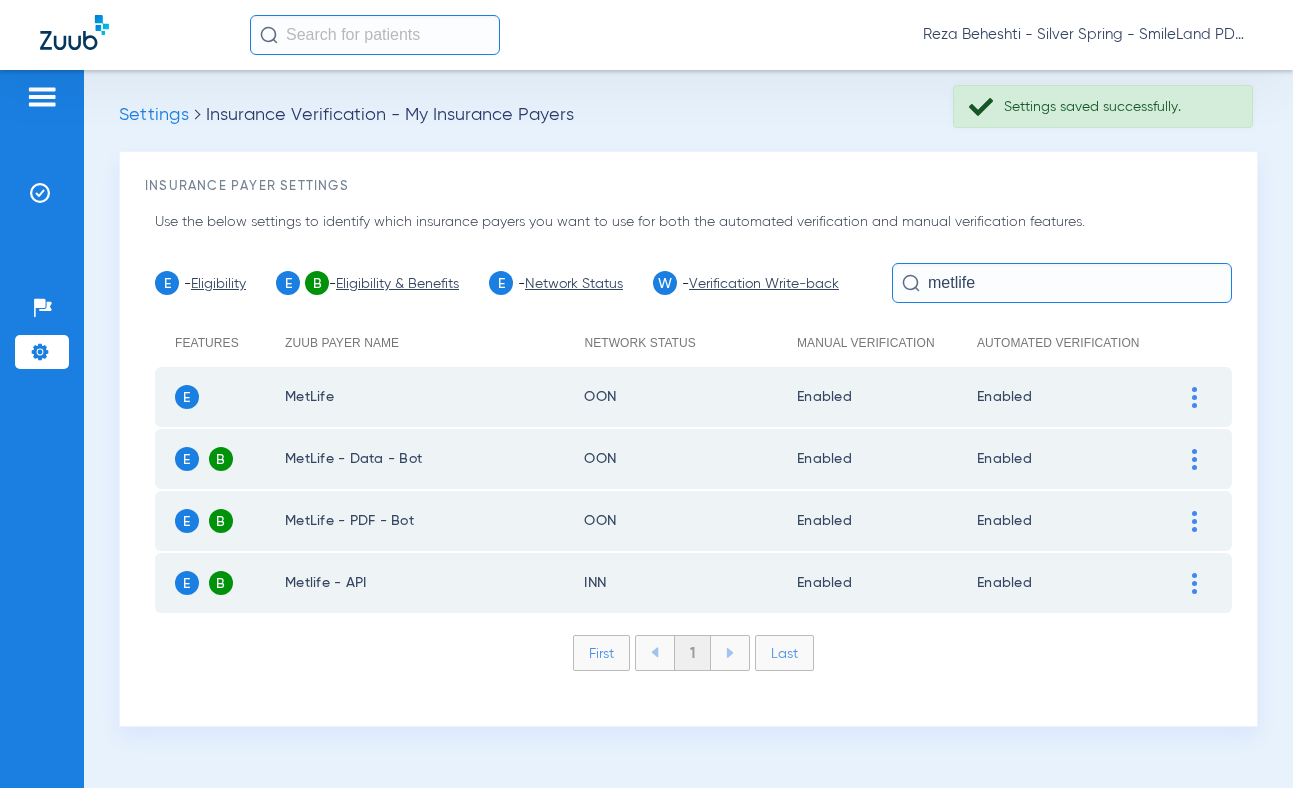 click 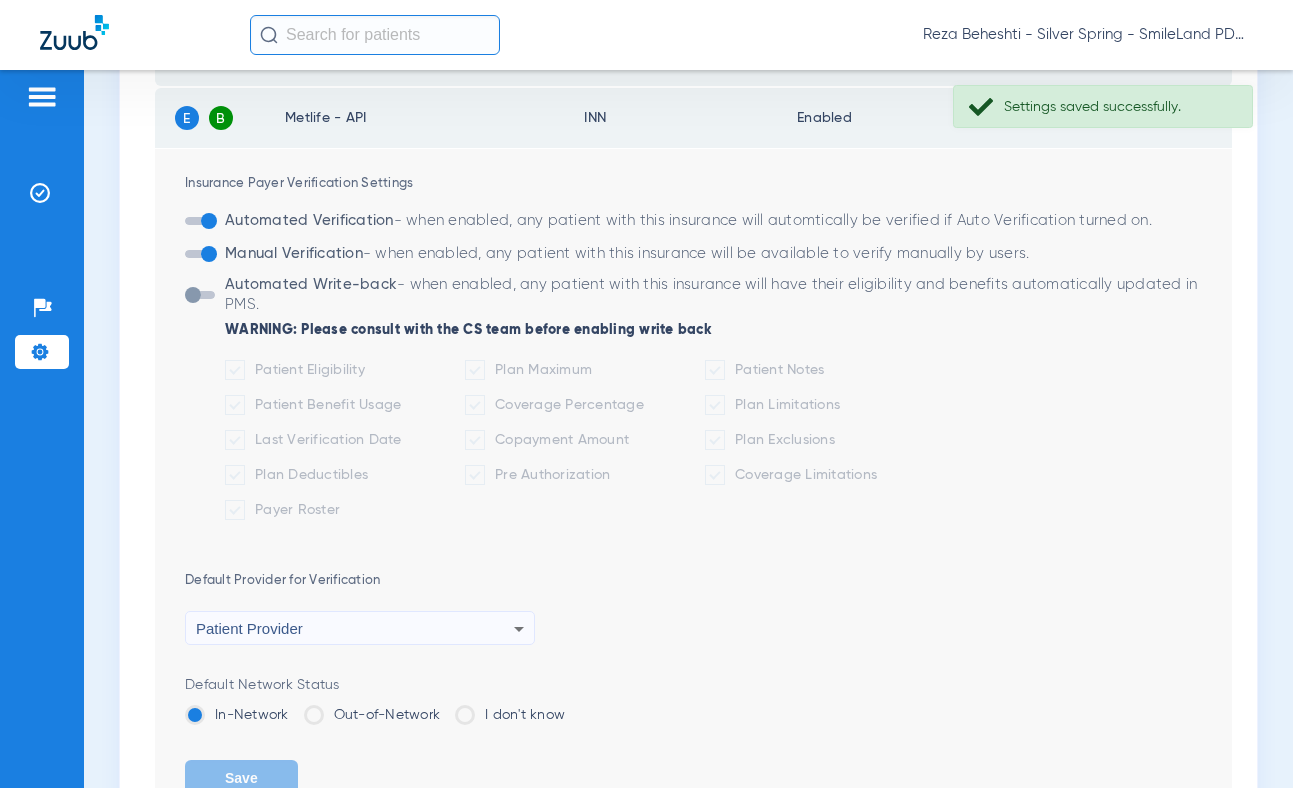 scroll, scrollTop: 645, scrollLeft: 0, axis: vertical 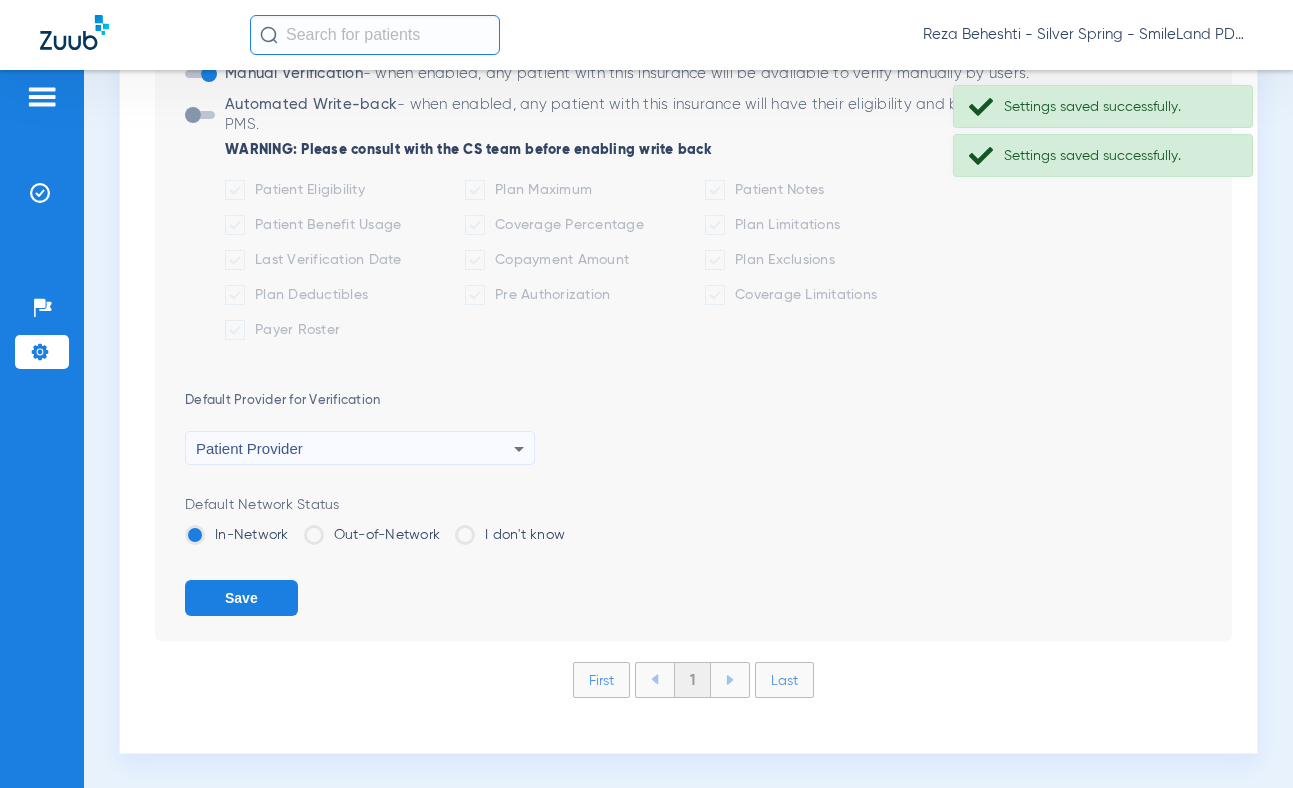 click on "Out-of-Network" 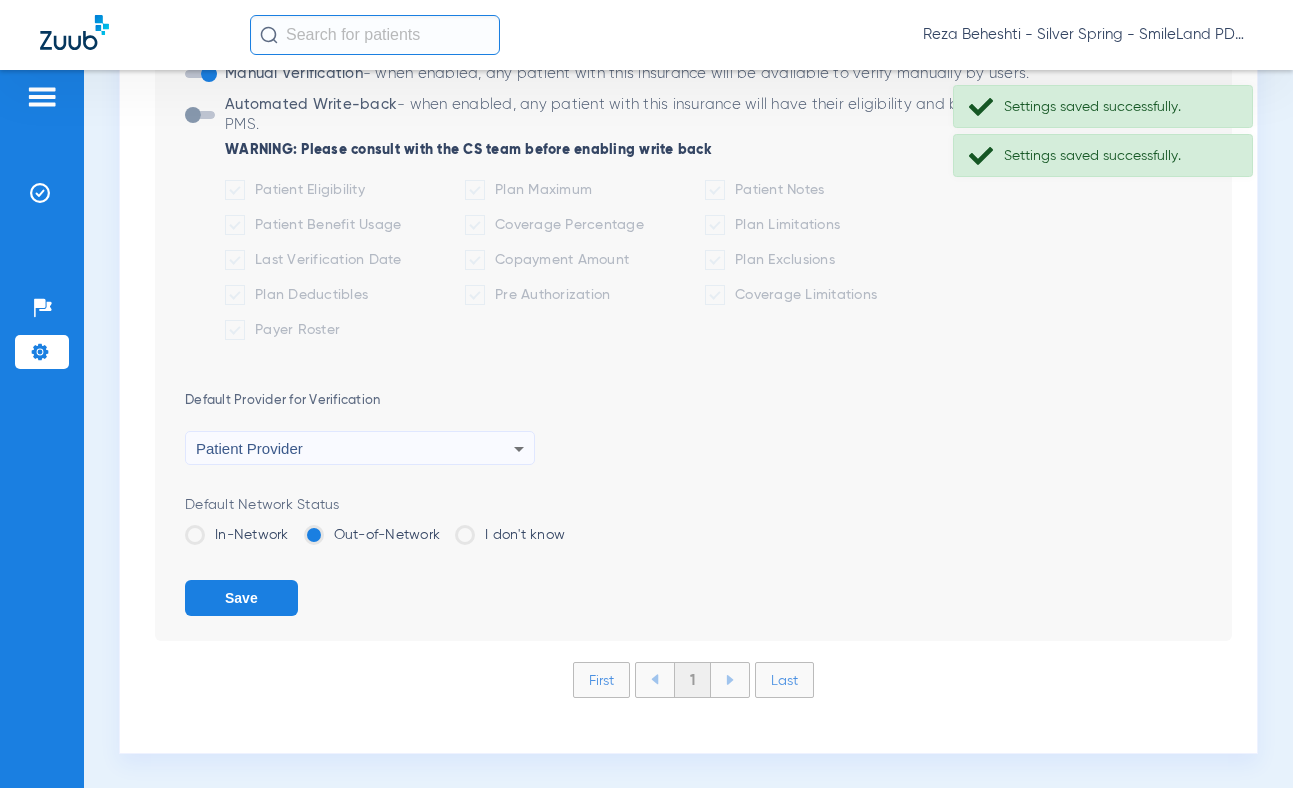click on "Save" 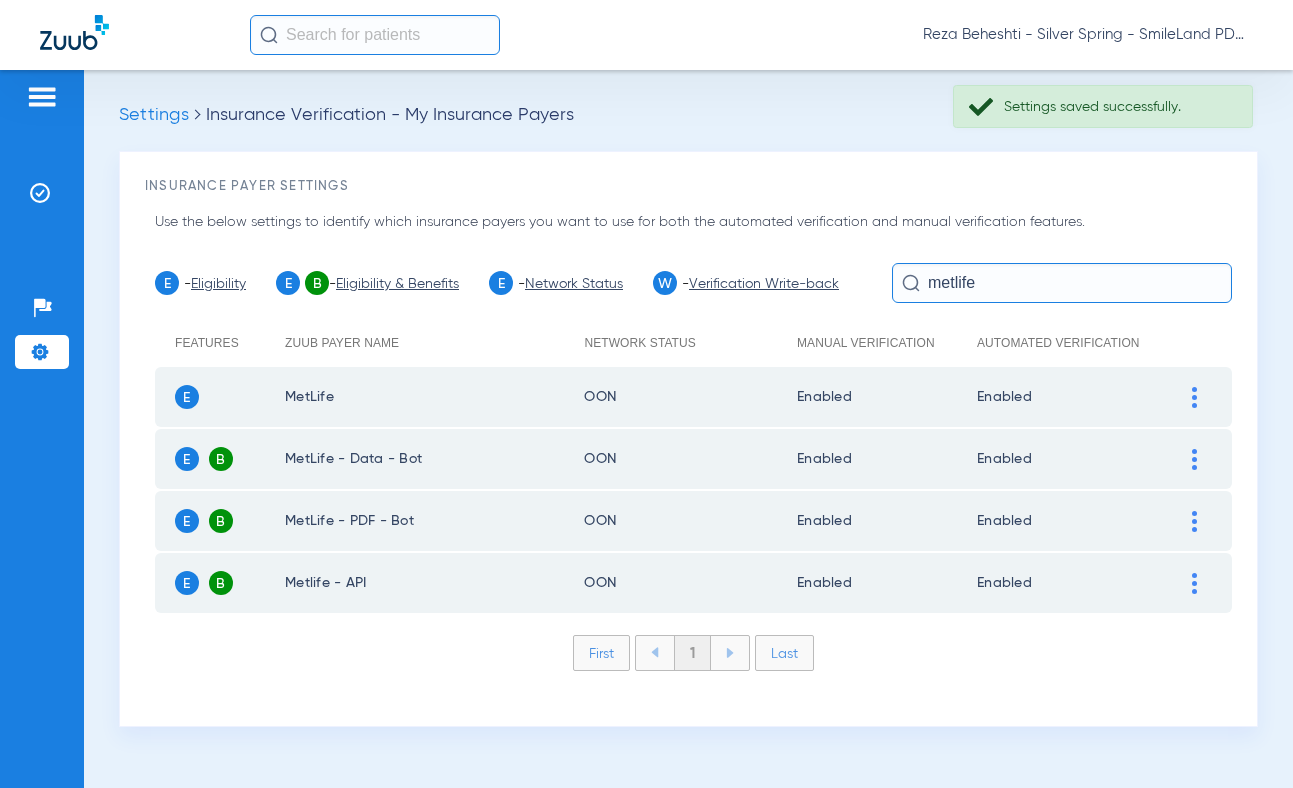 scroll, scrollTop: 0, scrollLeft: 0, axis: both 